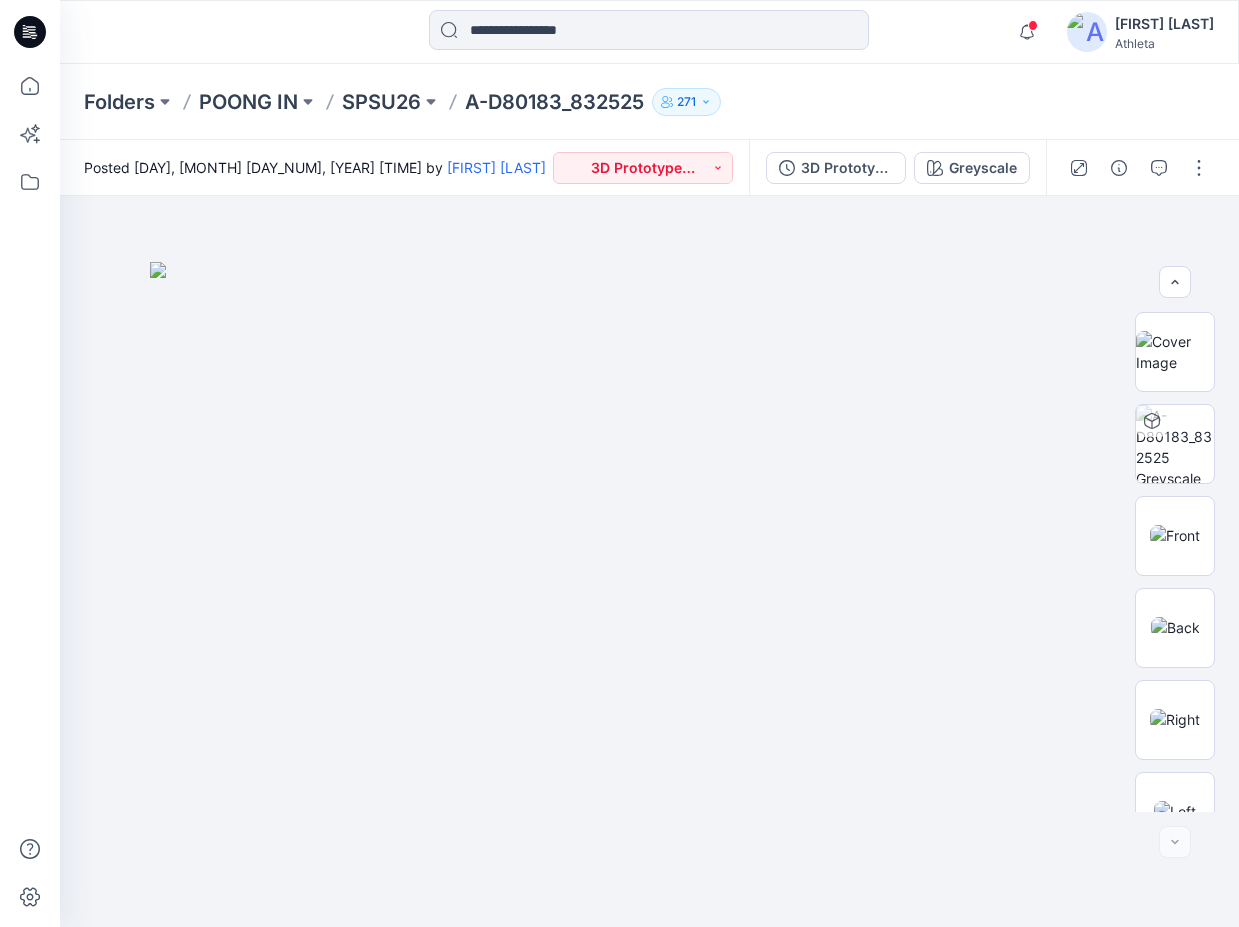 scroll, scrollTop: 0, scrollLeft: 0, axis: both 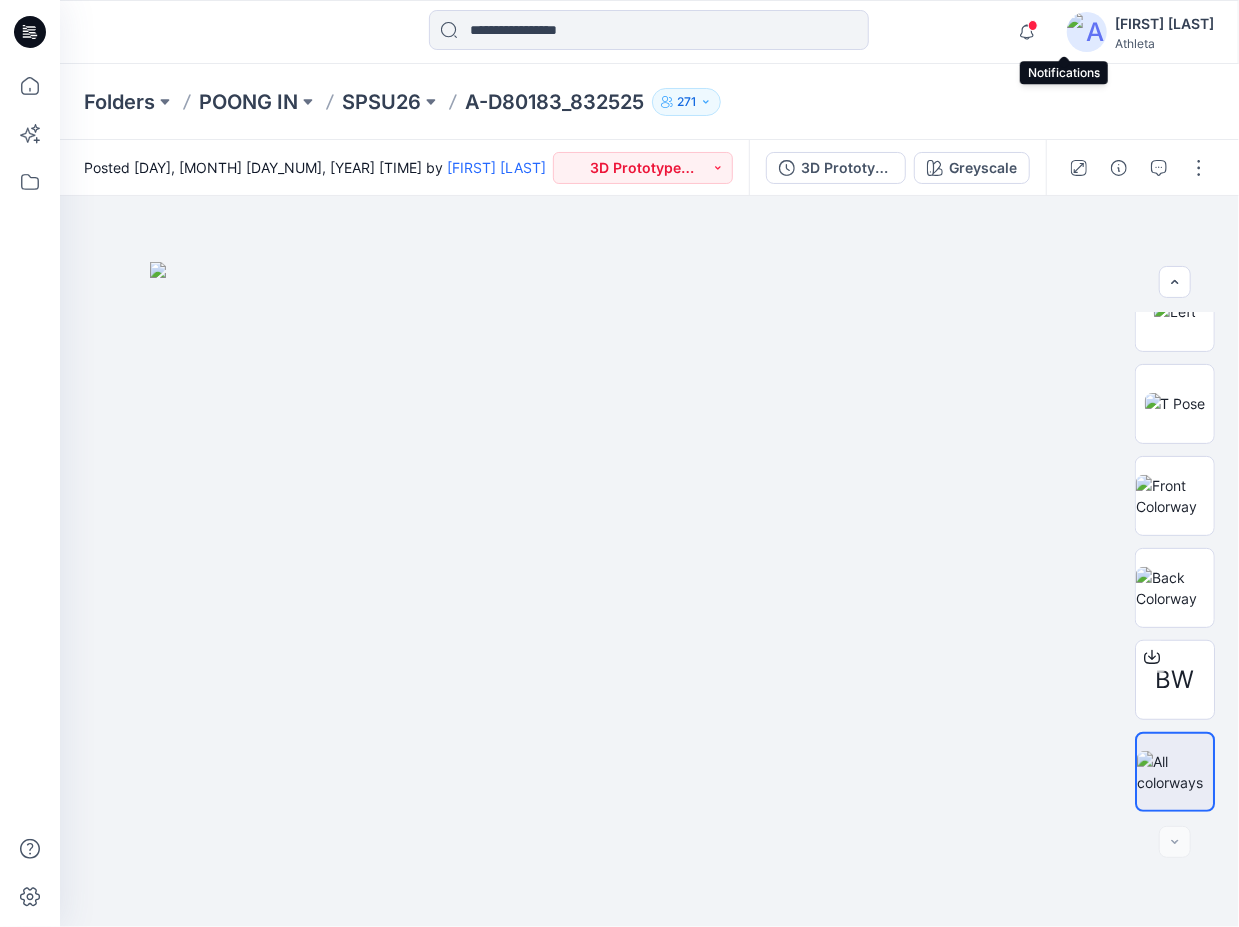 click at bounding box center [1033, 25] 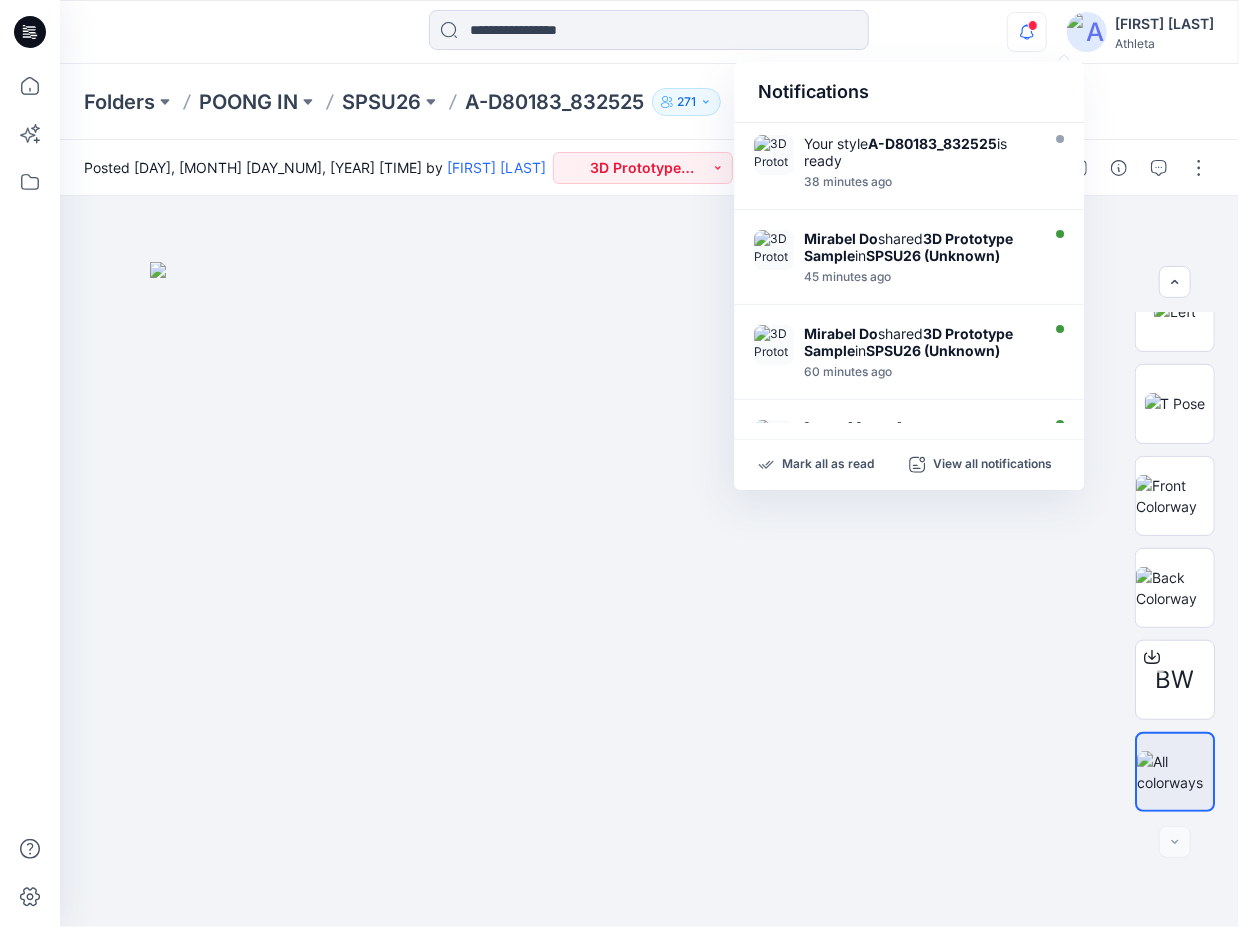 click 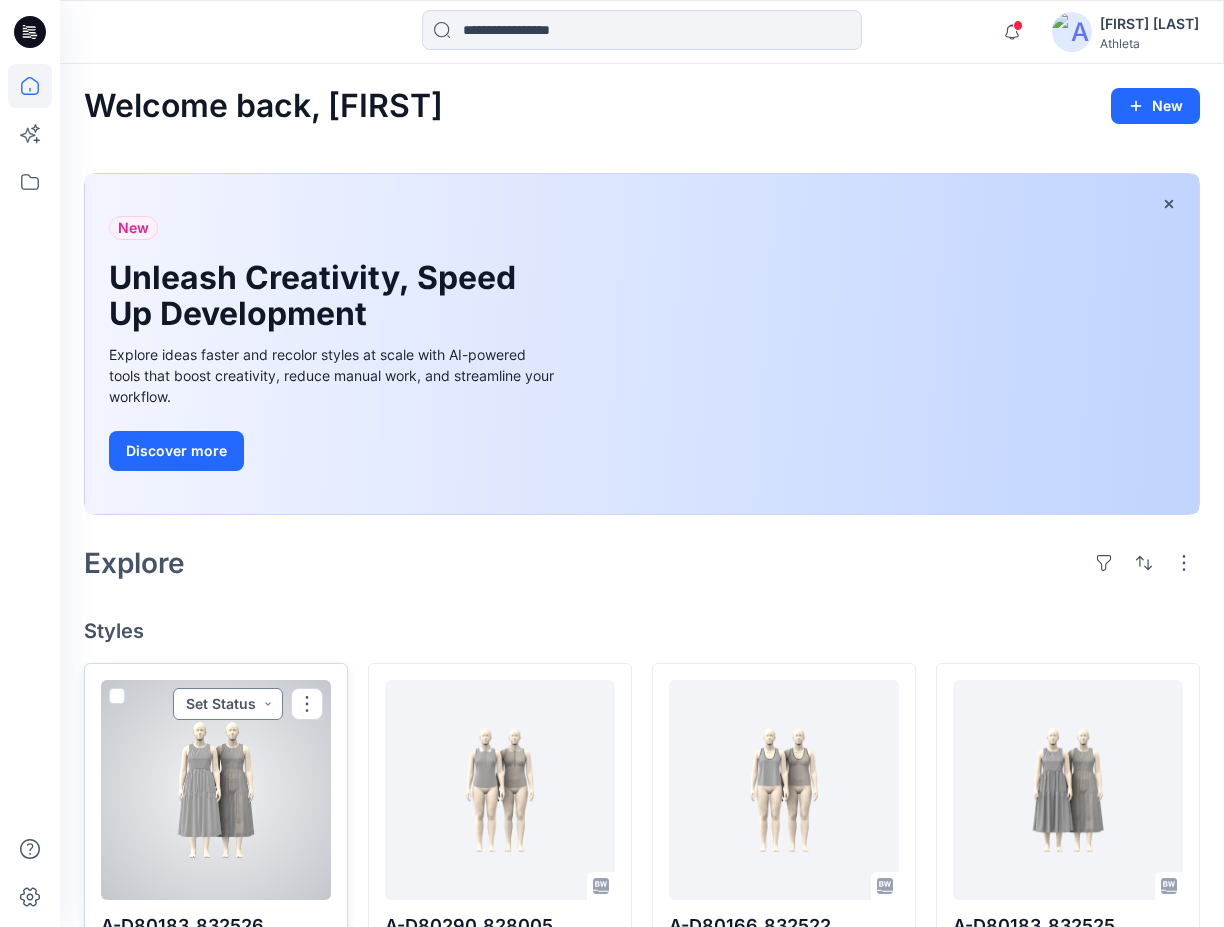 click on "Set Status" at bounding box center (228, 704) 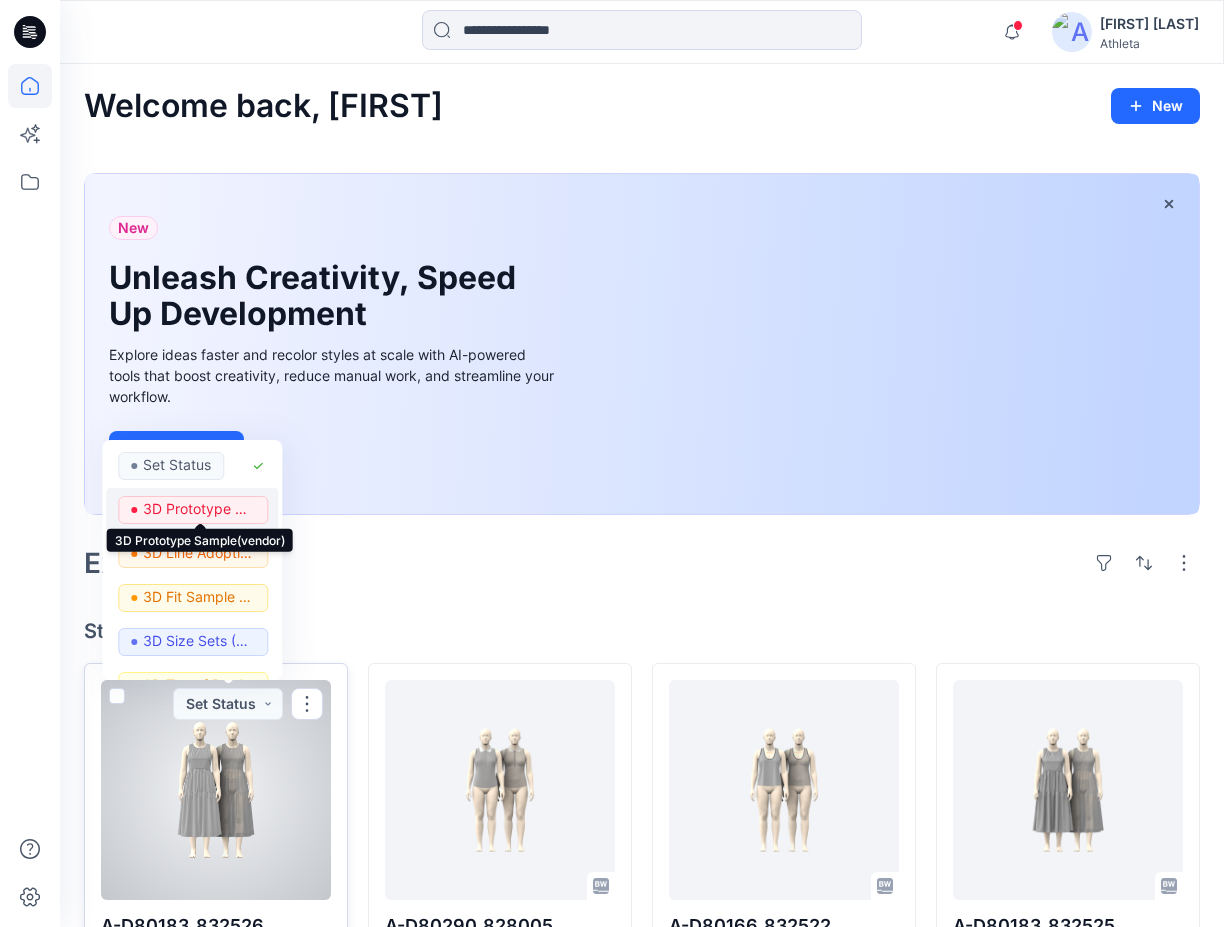 click on "3D Prototype Sample(vendor)" at bounding box center (199, 509) 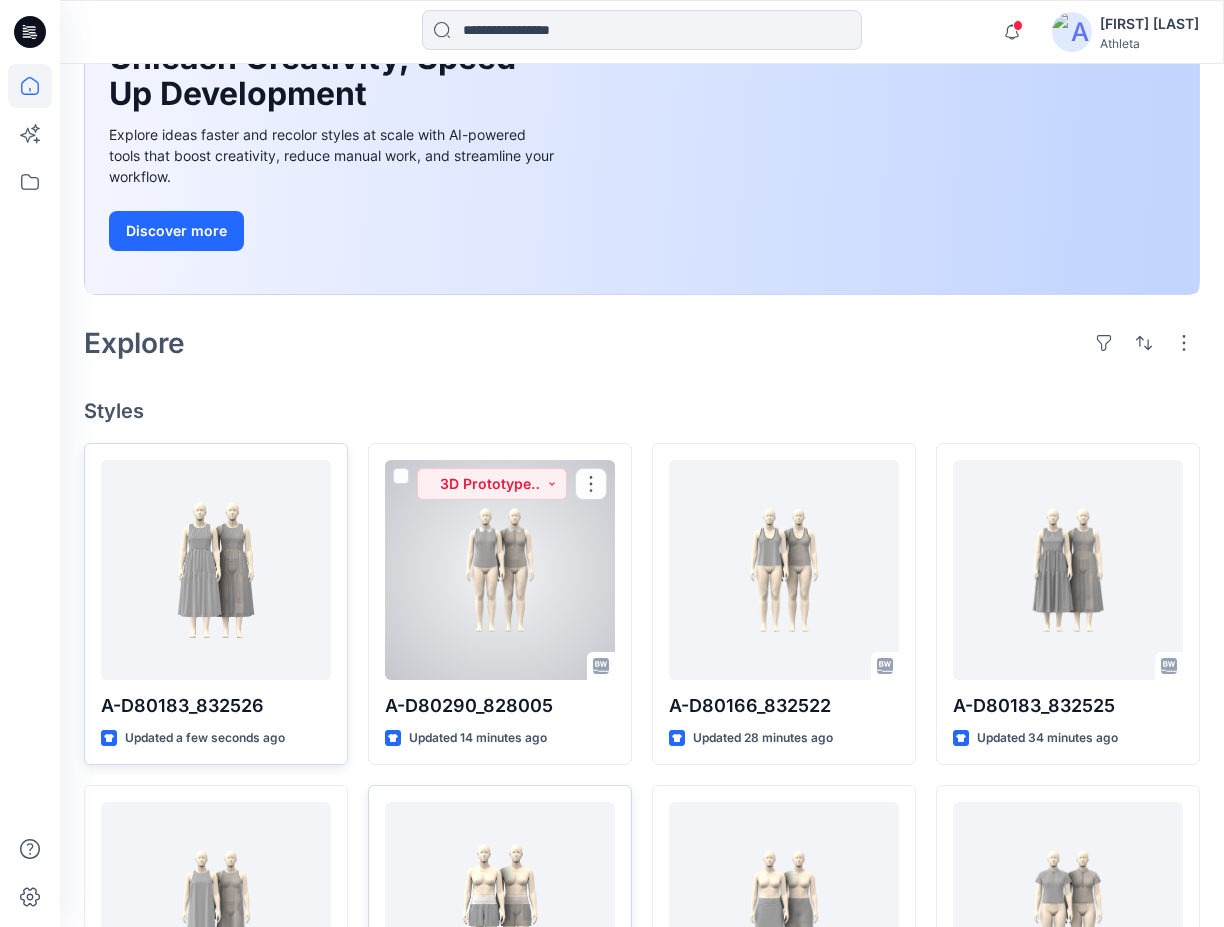 scroll, scrollTop: 300, scrollLeft: 0, axis: vertical 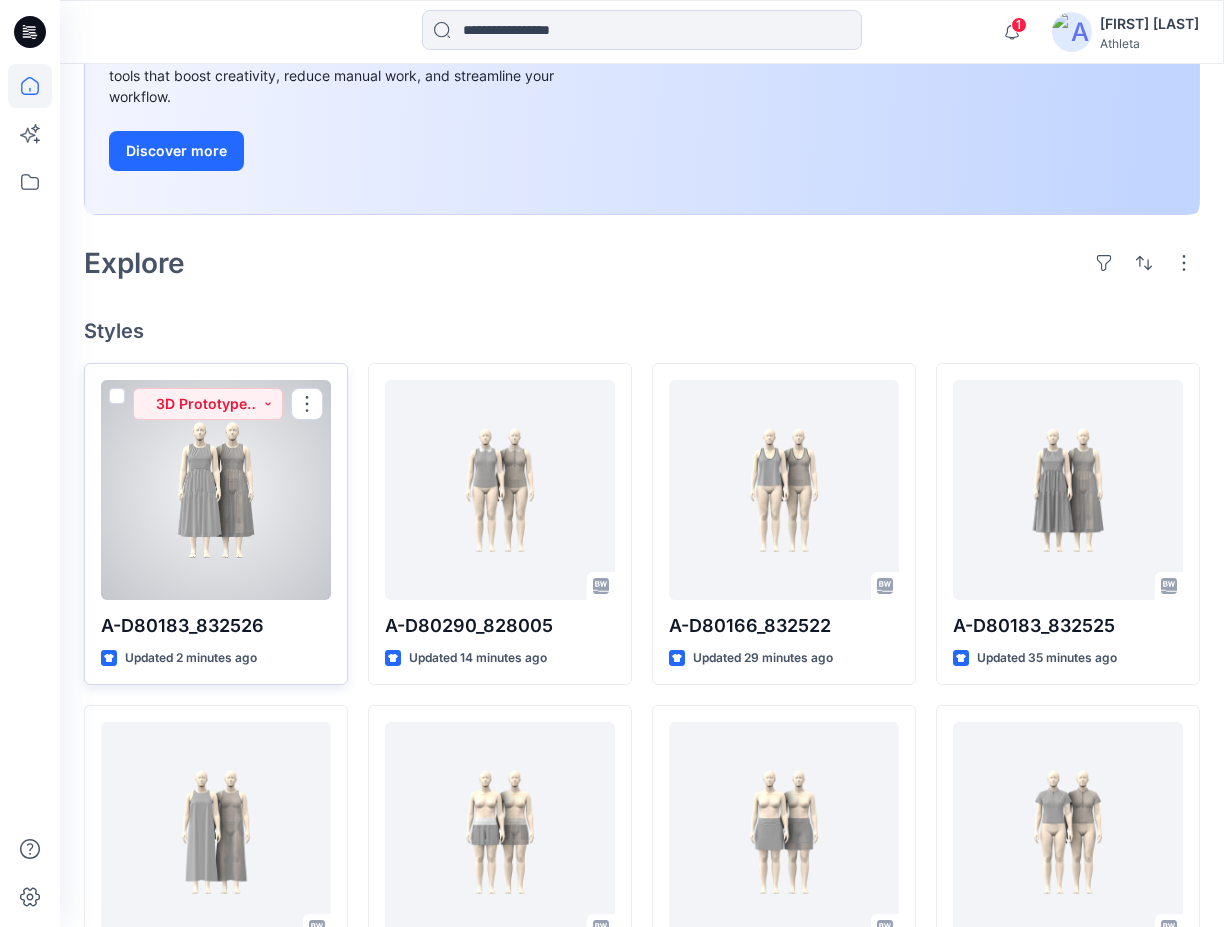 click at bounding box center [216, 490] 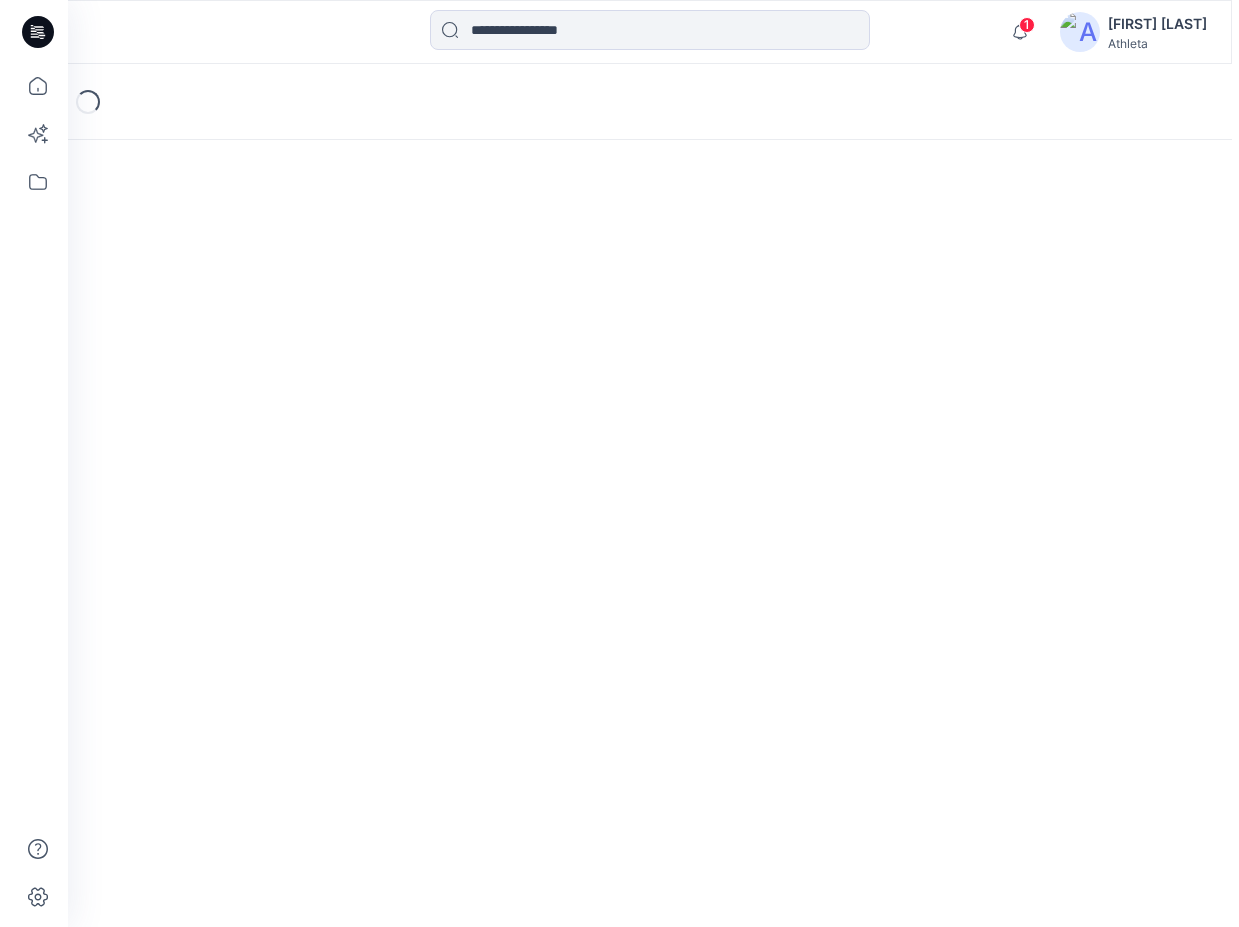 scroll, scrollTop: 0, scrollLeft: 0, axis: both 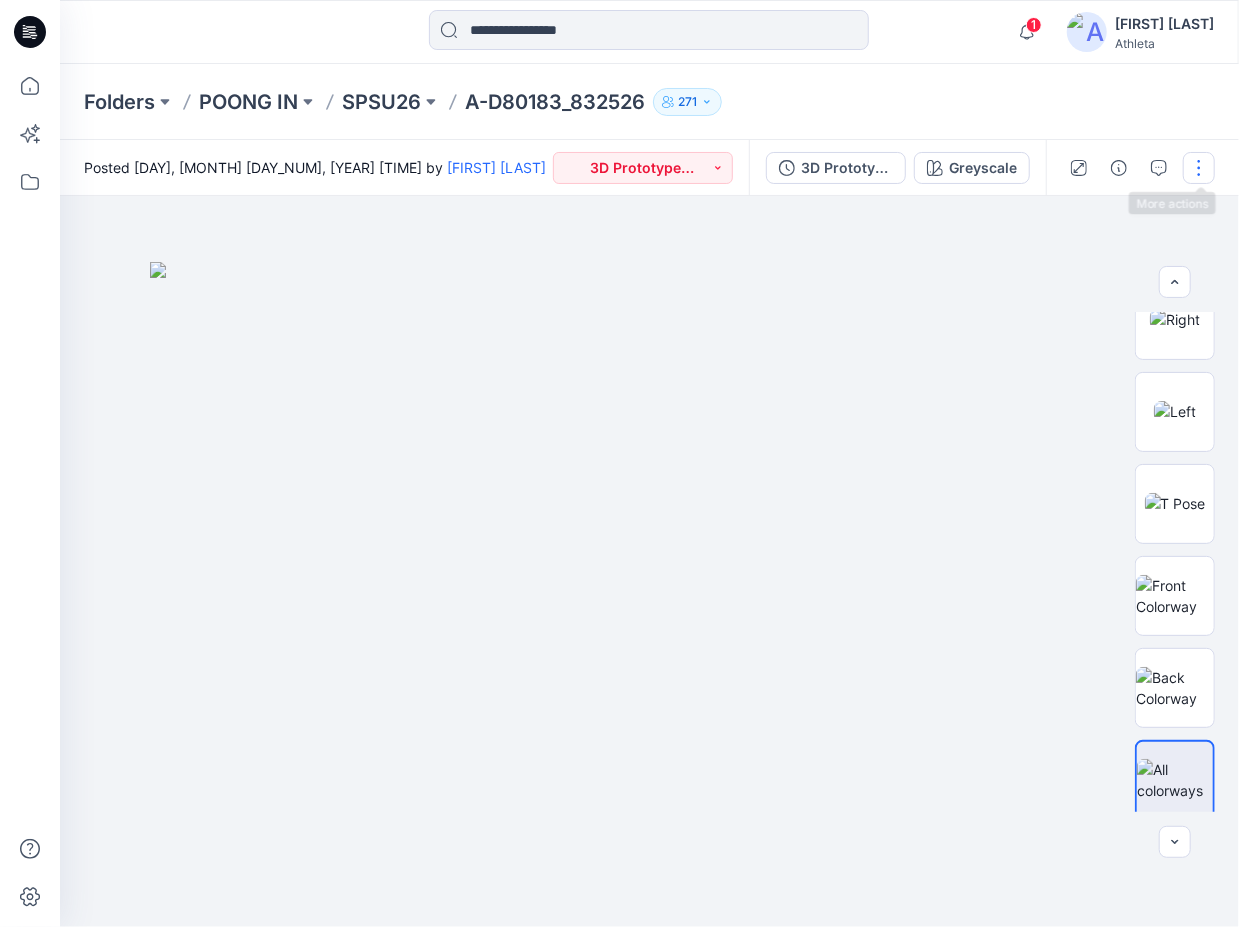 drag, startPoint x: 1193, startPoint y: 169, endPoint x: 1184, endPoint y: 179, distance: 13.453624 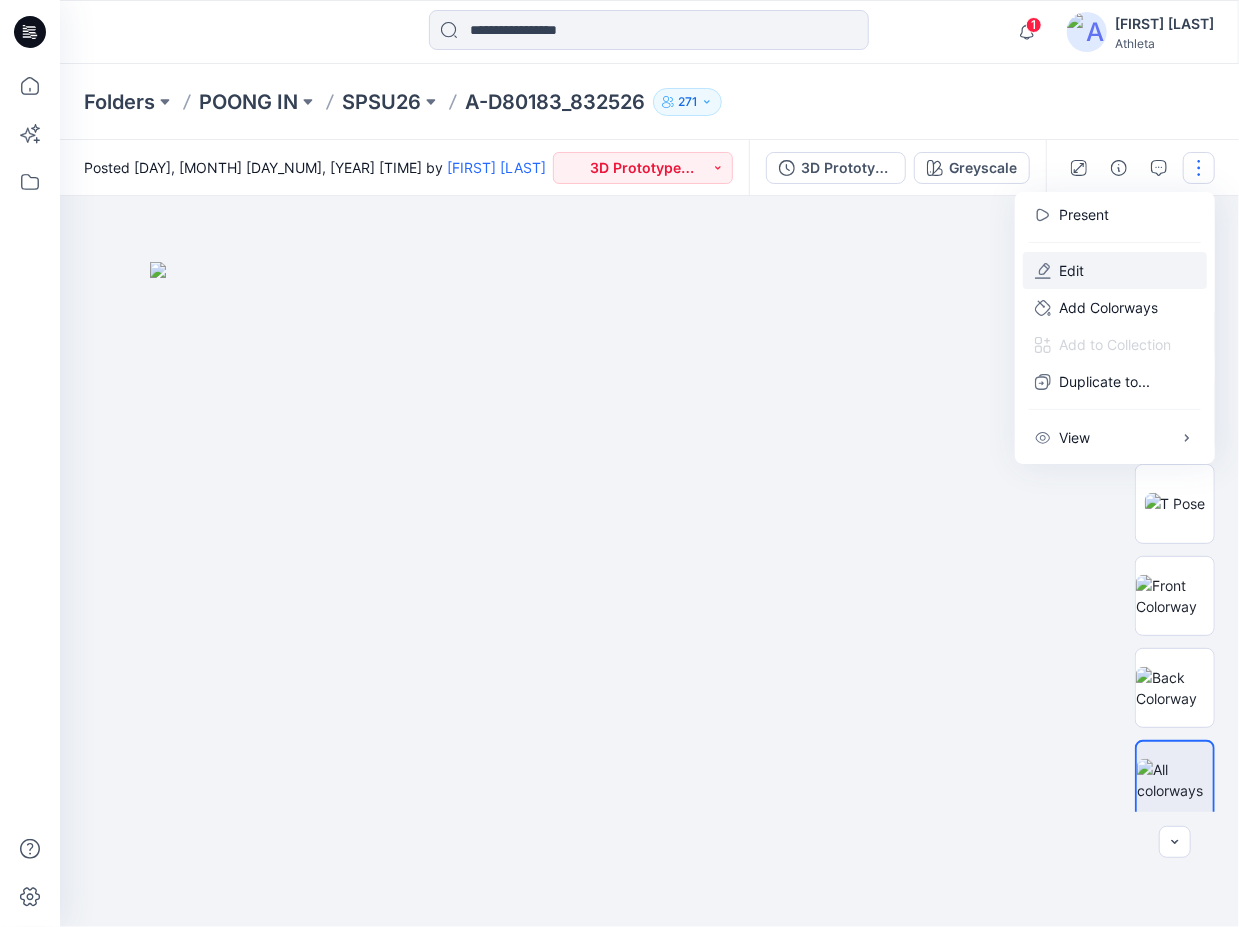 click on "Edit" at bounding box center [1071, 270] 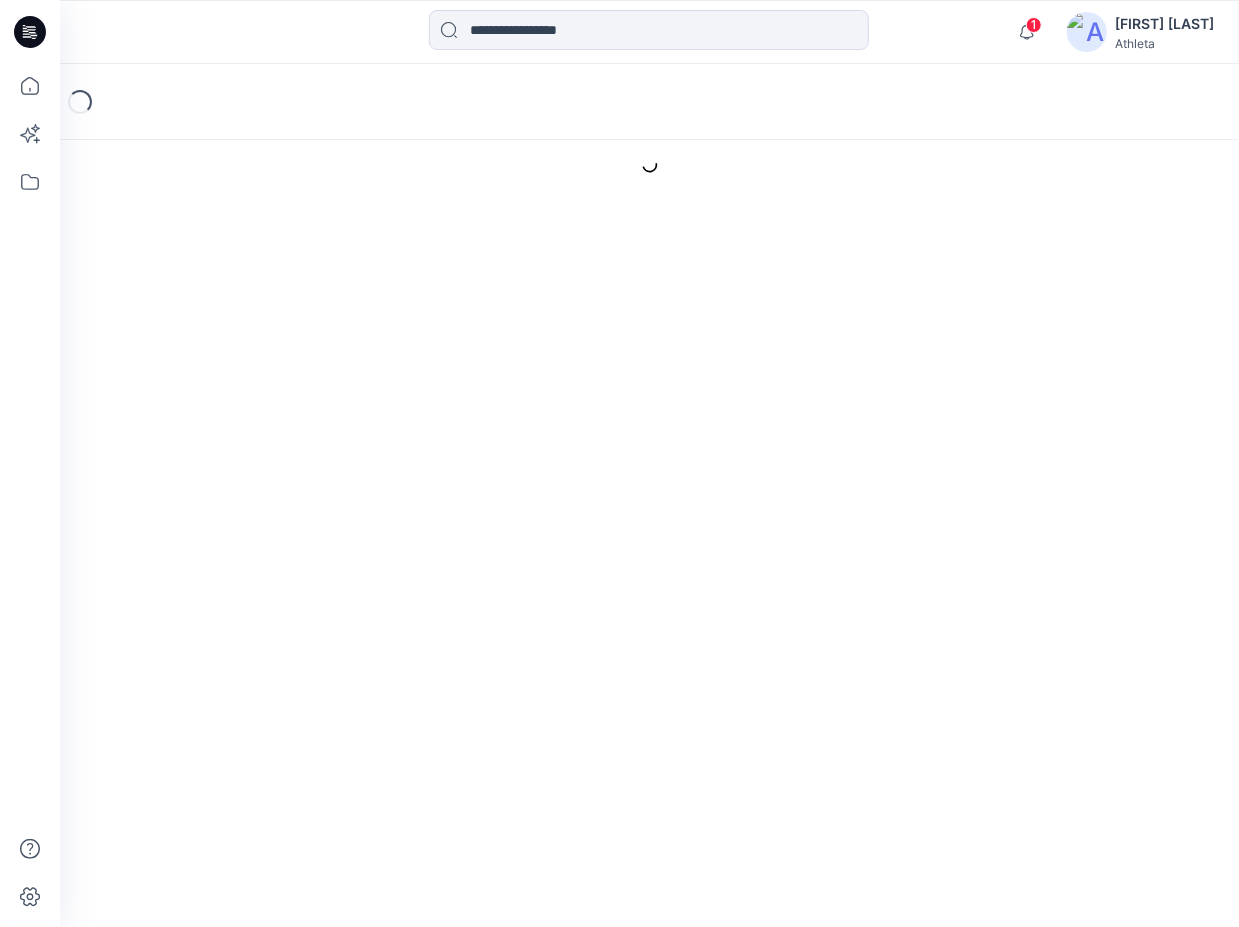 scroll, scrollTop: 0, scrollLeft: 0, axis: both 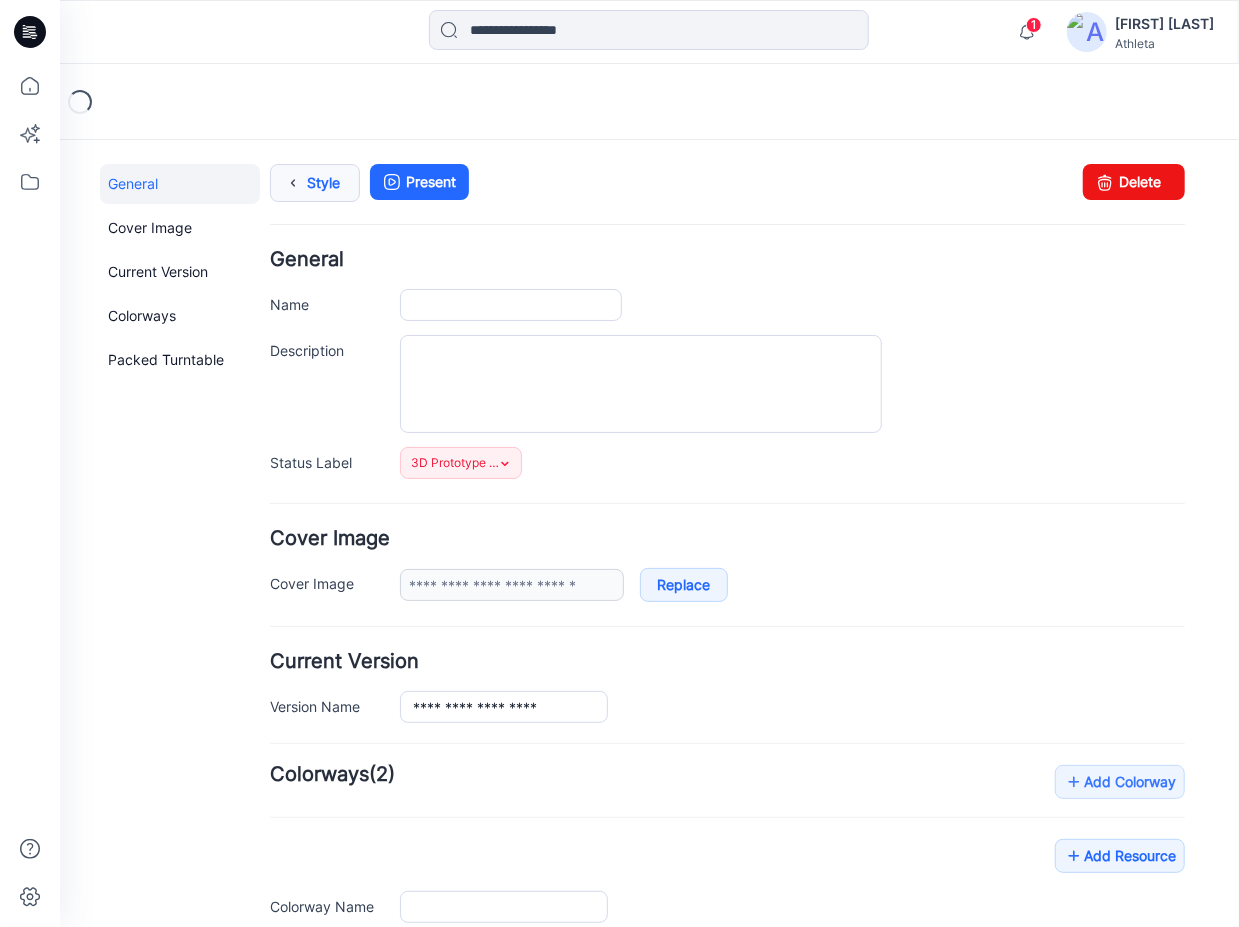 type on "**********" 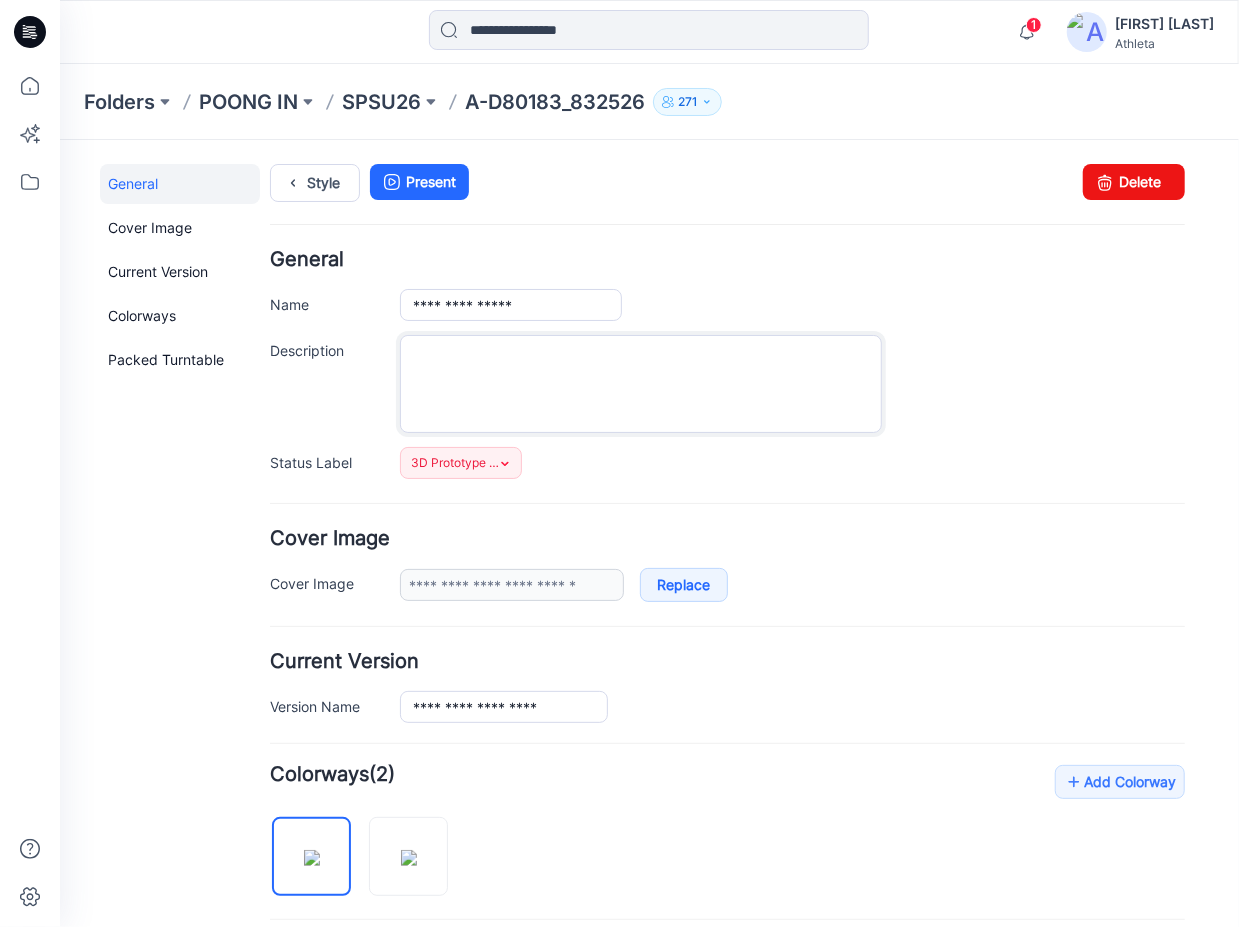 click on "Description" at bounding box center [640, 383] 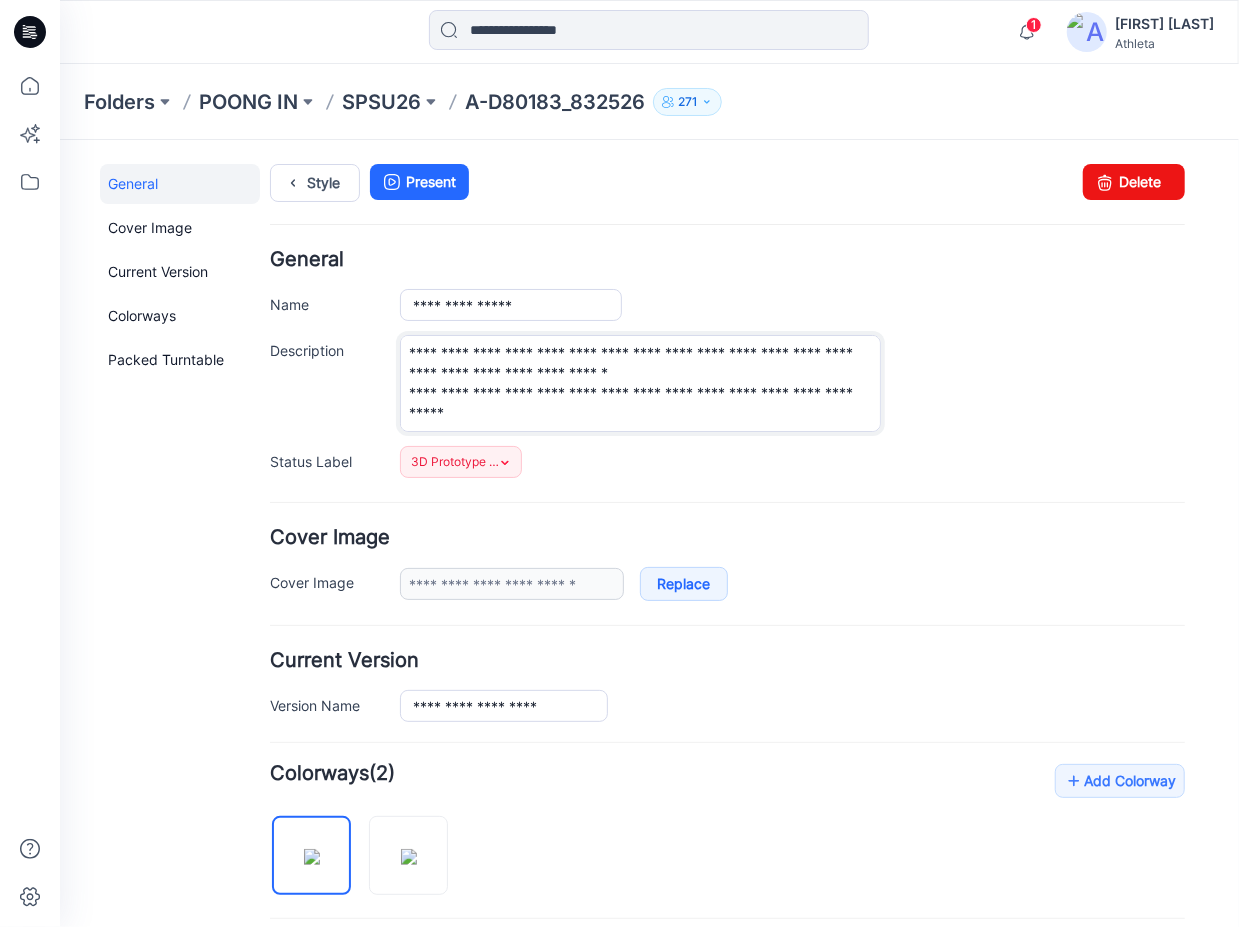 scroll, scrollTop: 0, scrollLeft: 0, axis: both 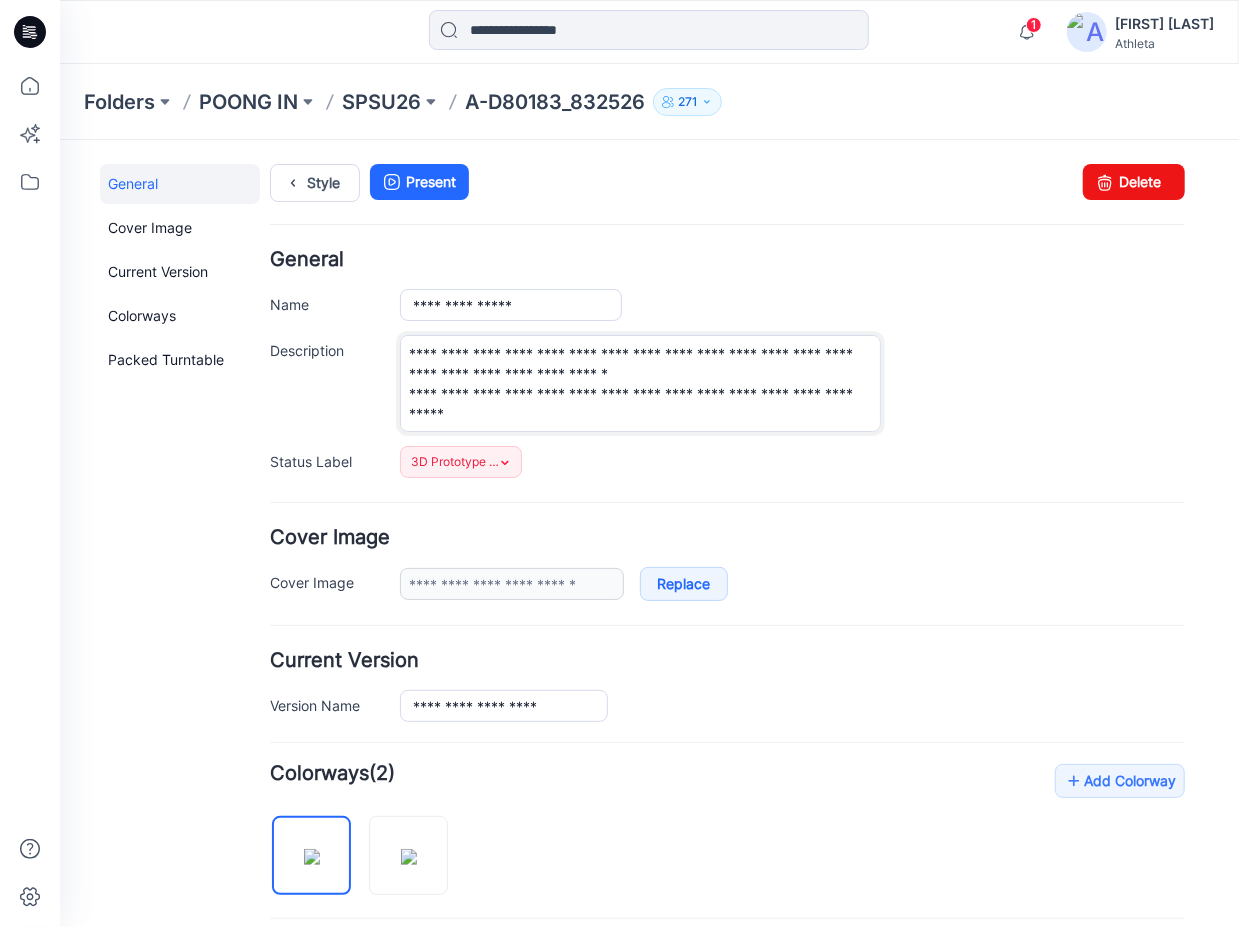 drag, startPoint x: 575, startPoint y: 394, endPoint x: 463, endPoint y: 390, distance: 112.0714 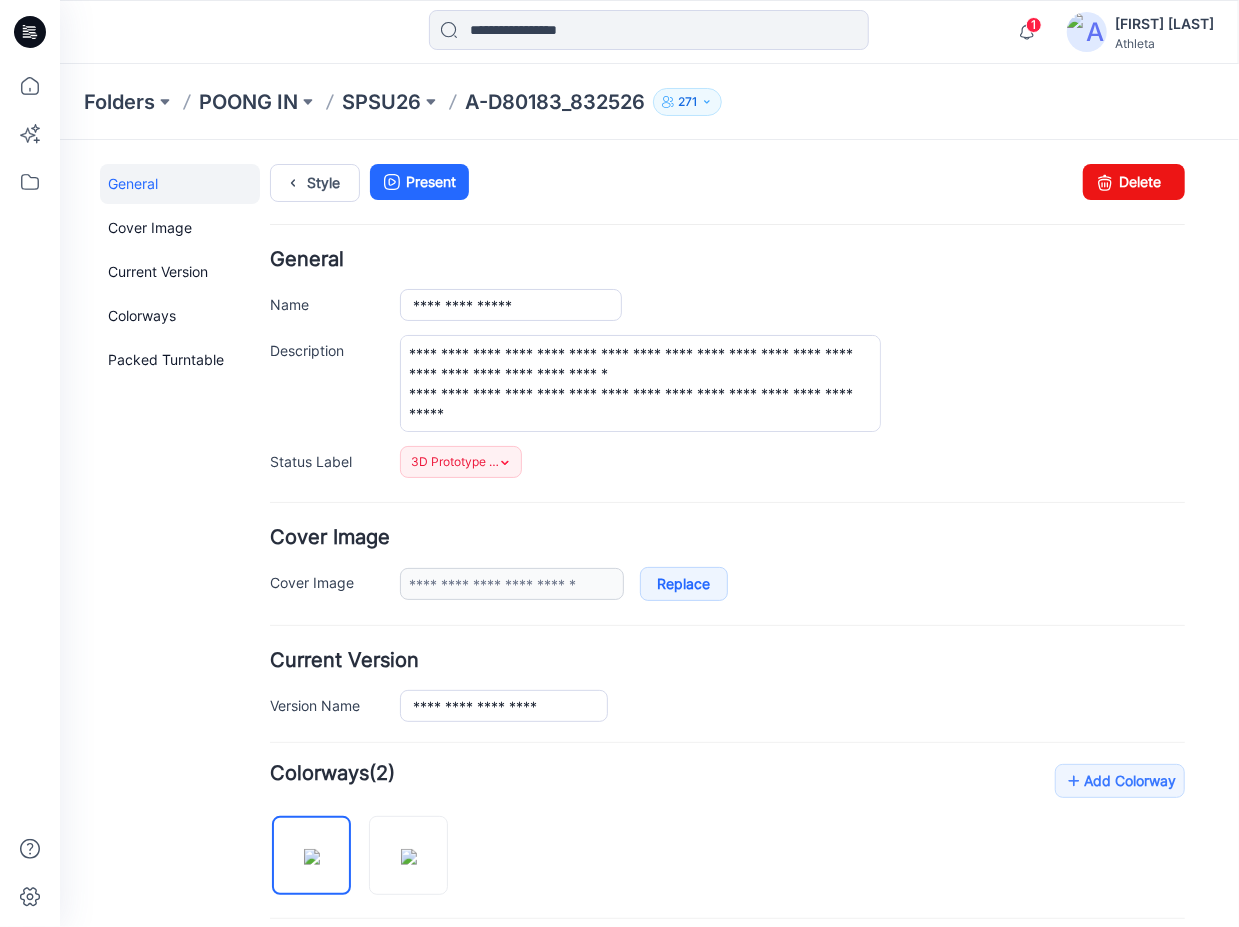 click on "**********" at bounding box center (791, 382) 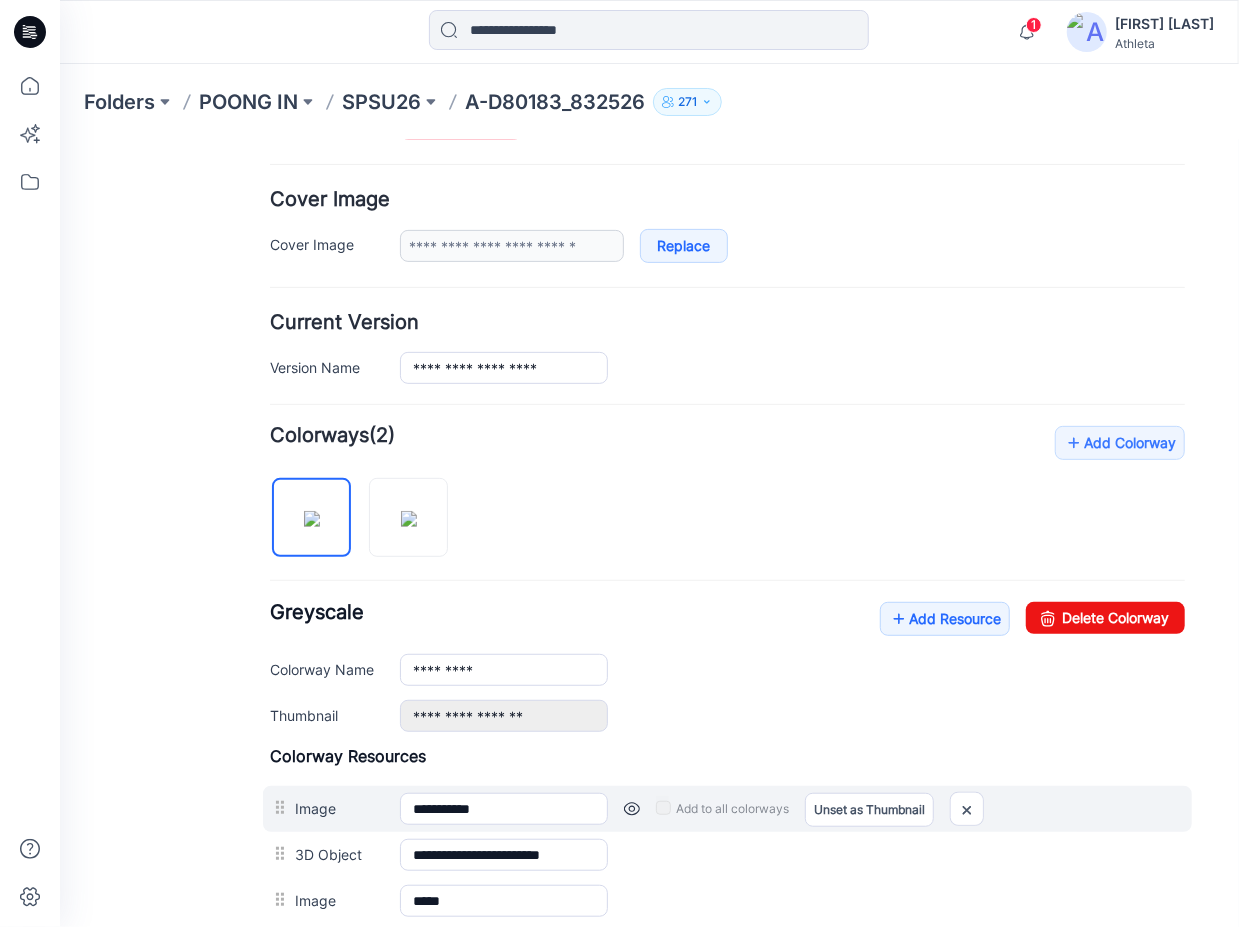 scroll, scrollTop: 500, scrollLeft: 0, axis: vertical 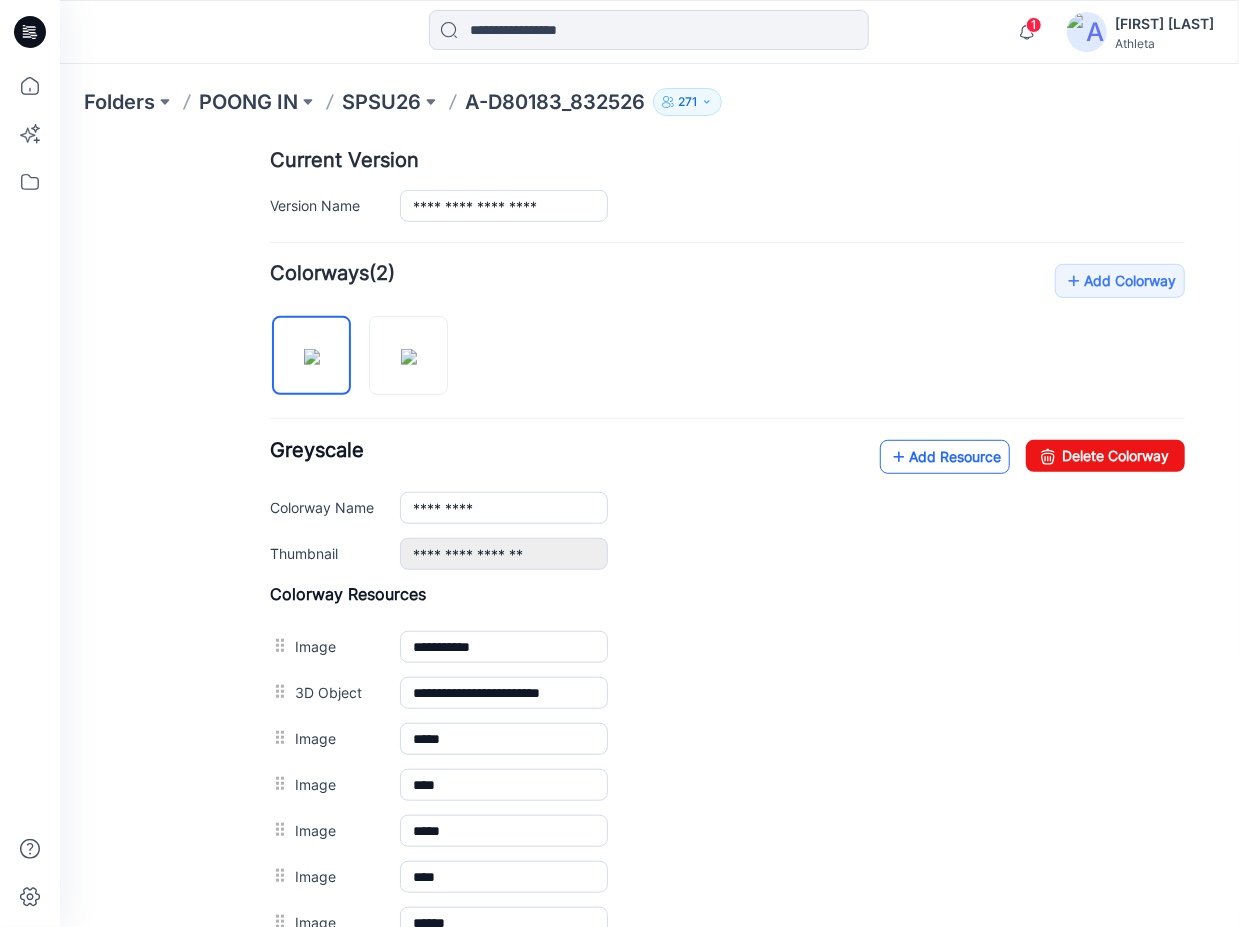 click on "Add Resource" at bounding box center [944, 456] 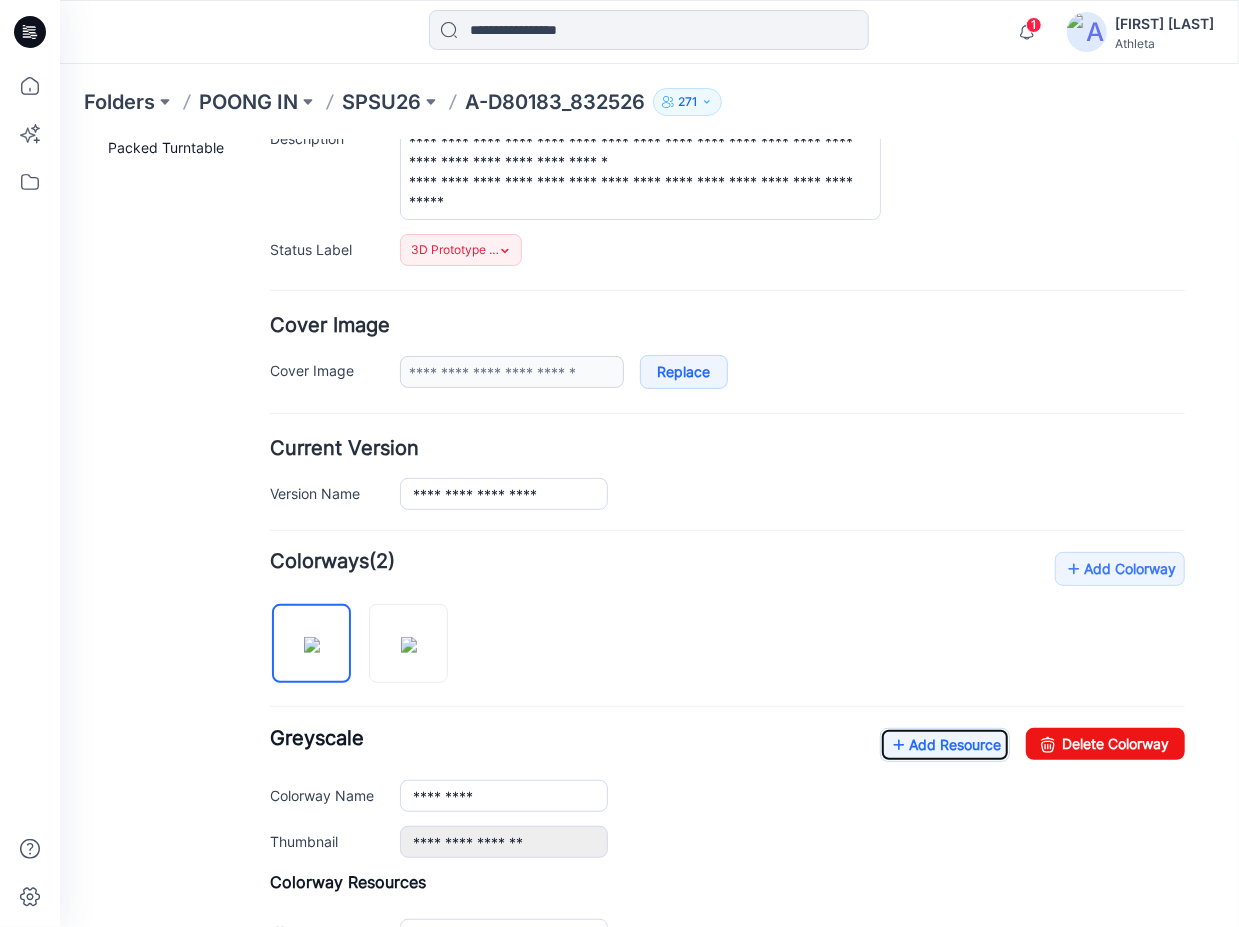 scroll, scrollTop: 0, scrollLeft: 0, axis: both 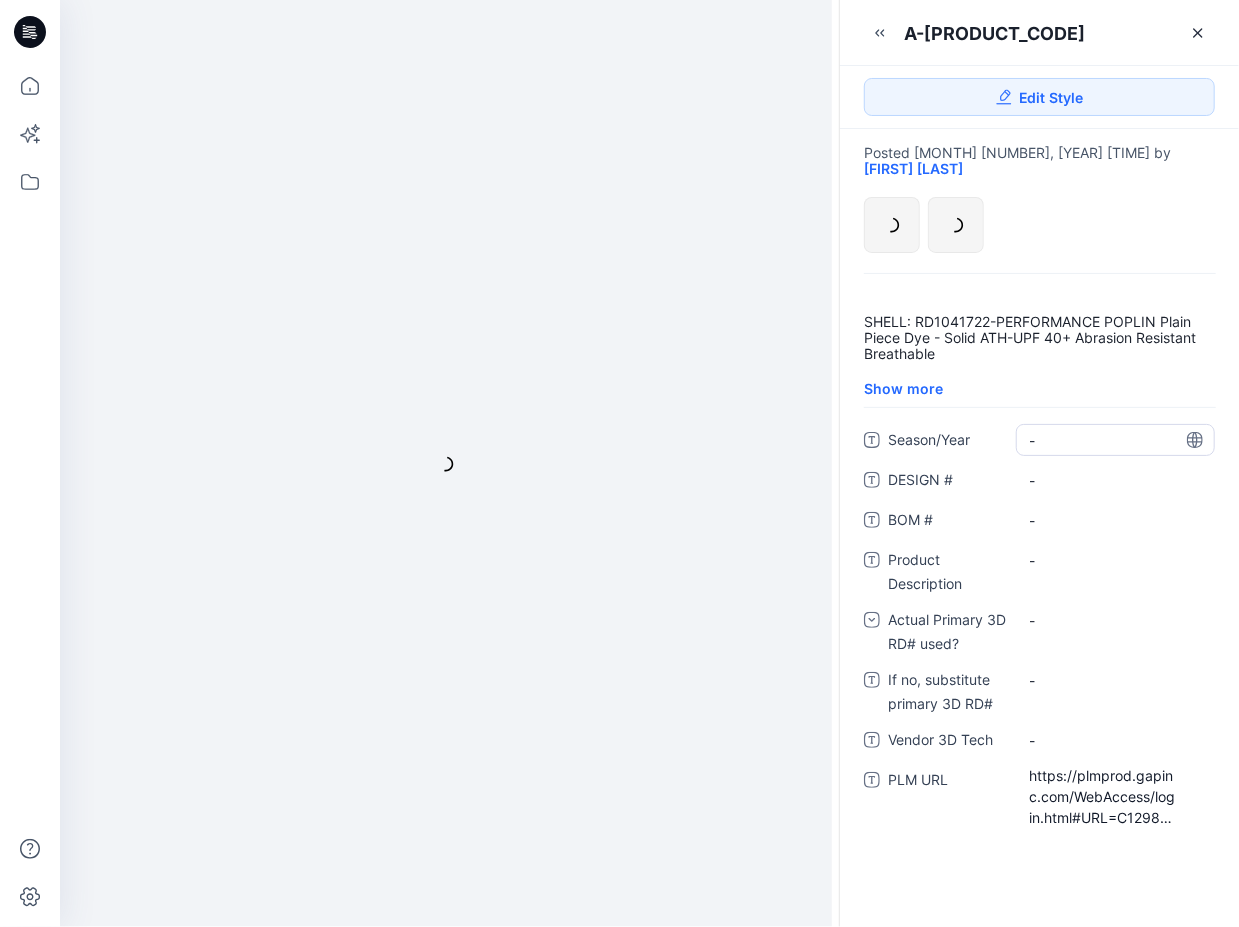 click on "-" at bounding box center (1115, 440) 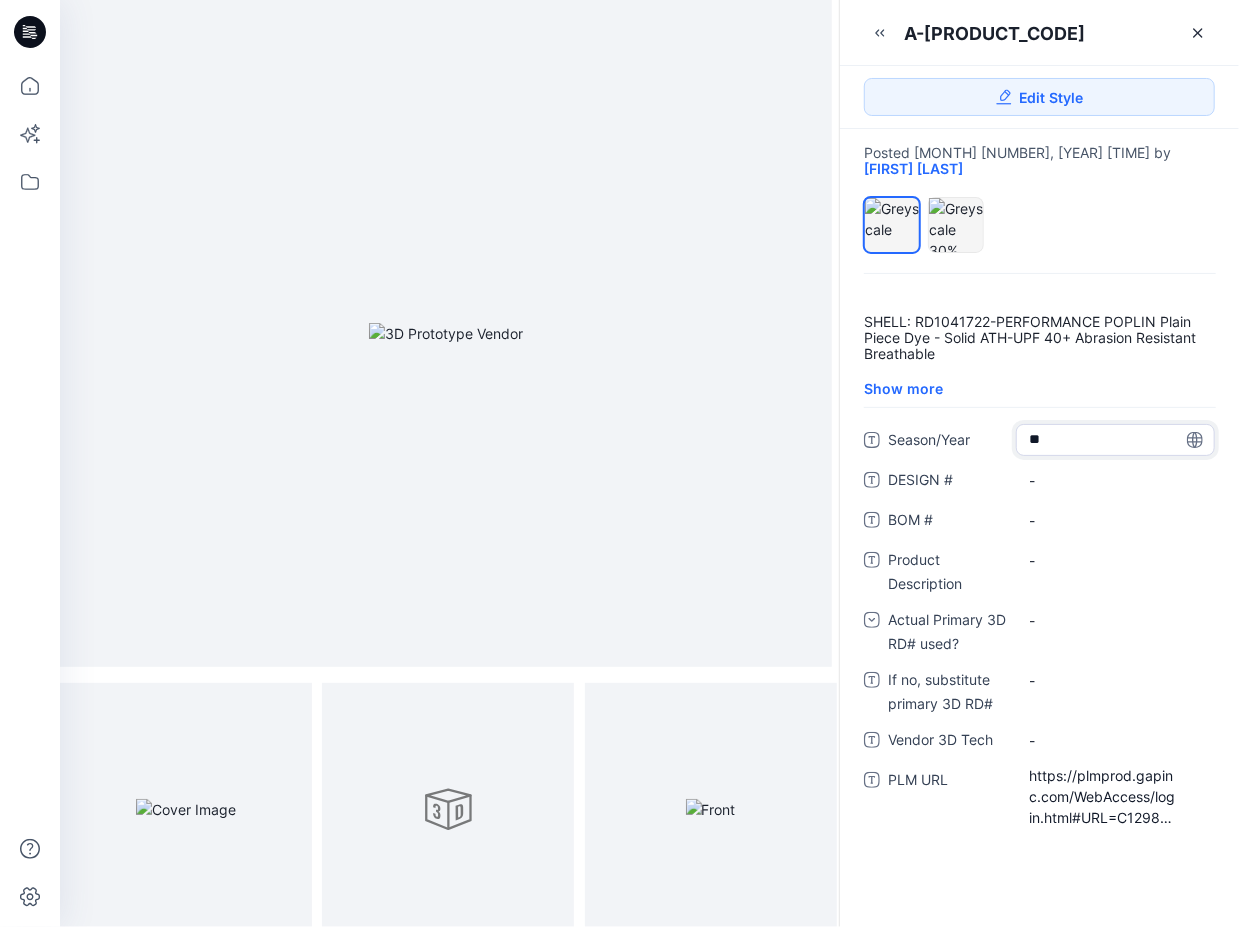 type on "*" 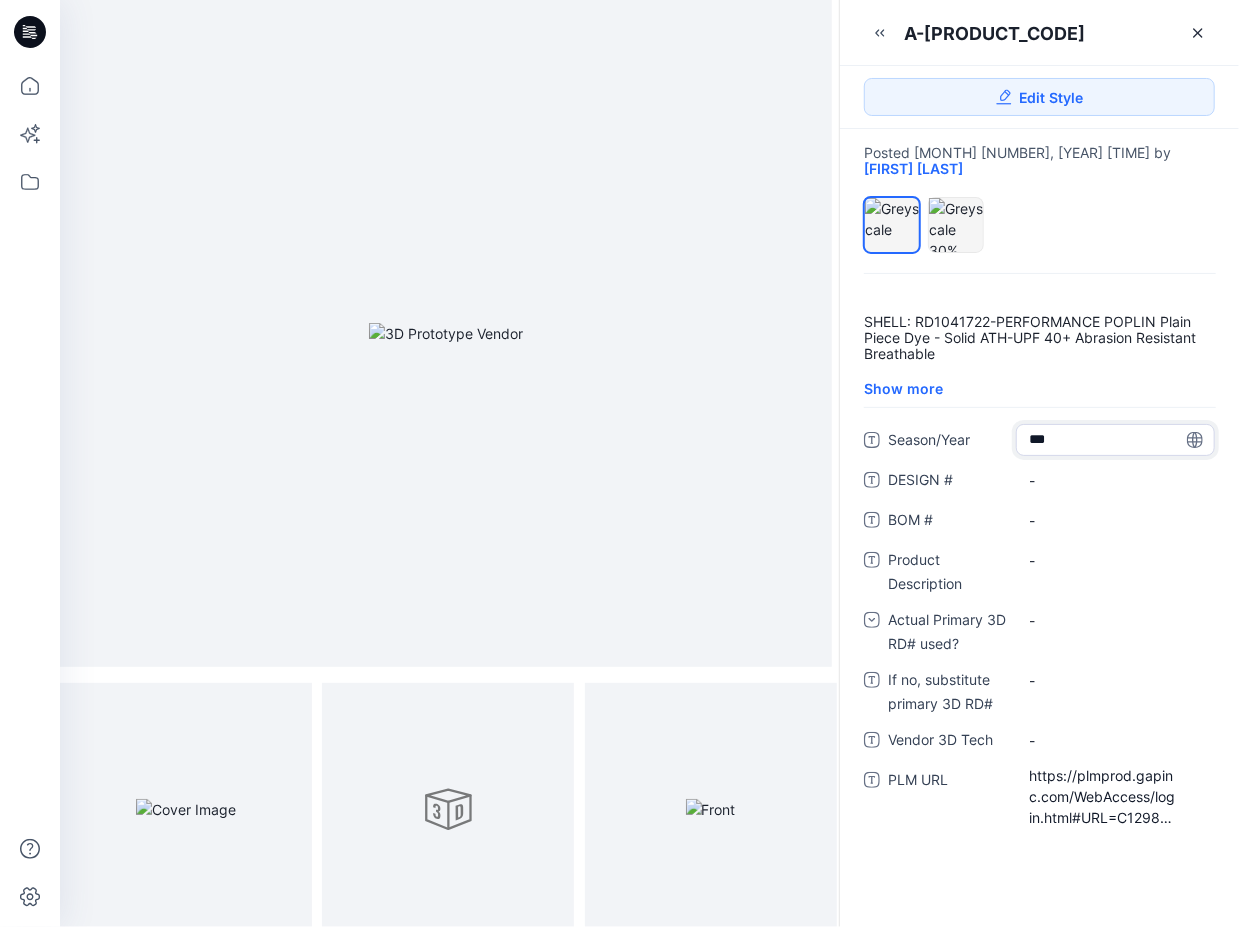 type on "****" 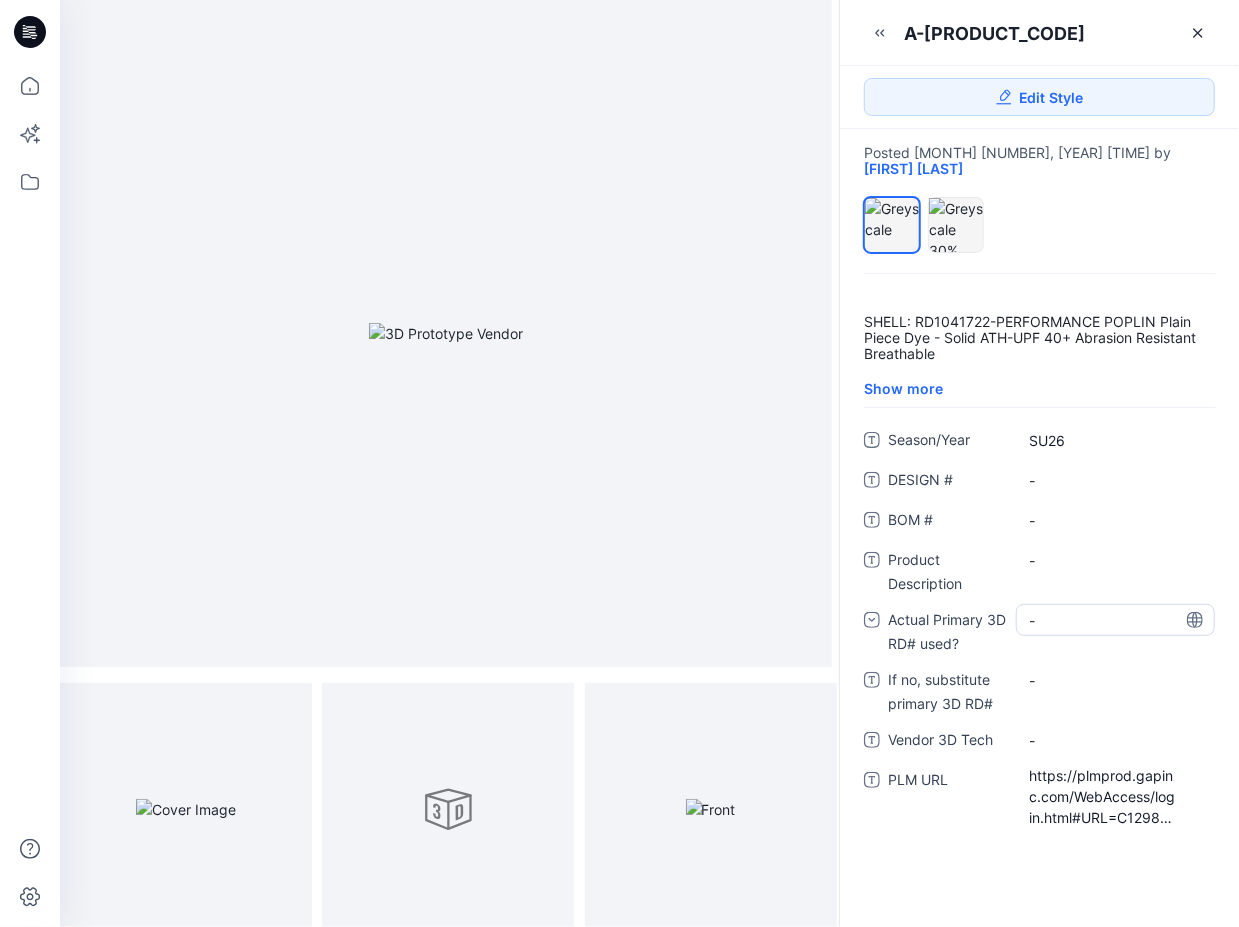 click on "-" at bounding box center (1115, 620) 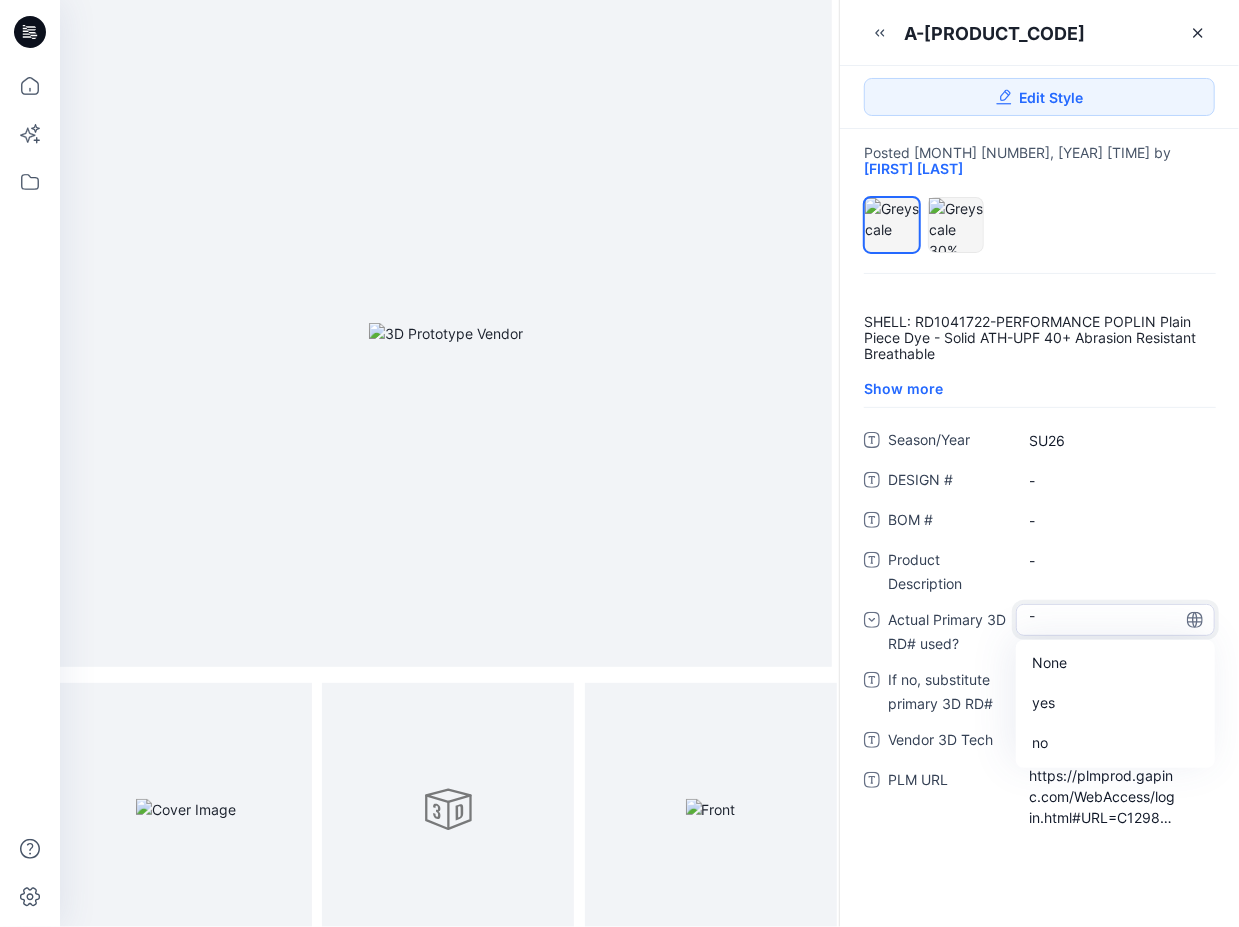 click on "yes" at bounding box center [1115, 704] 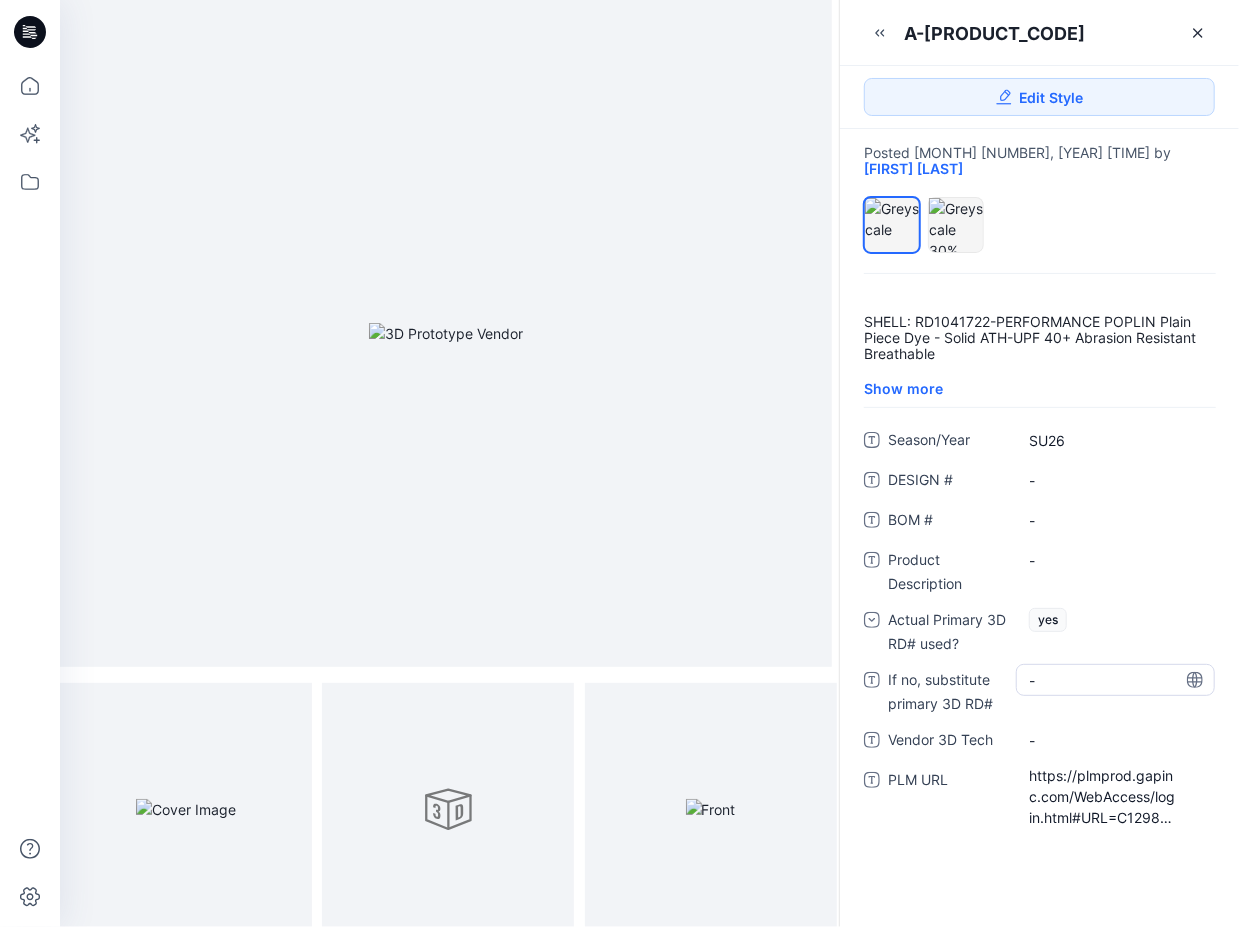 click on "-" at bounding box center [1115, 680] 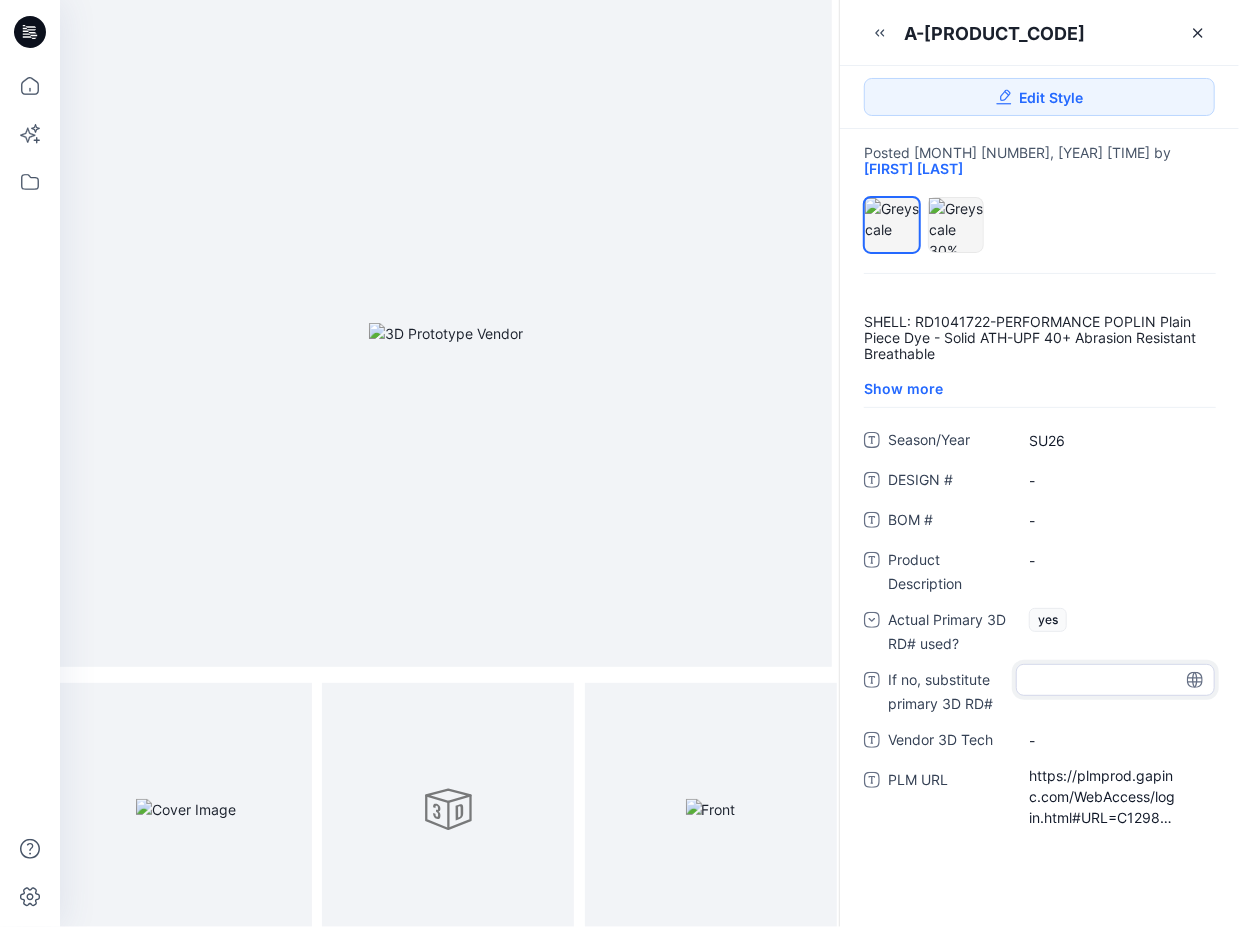 type on "**********" 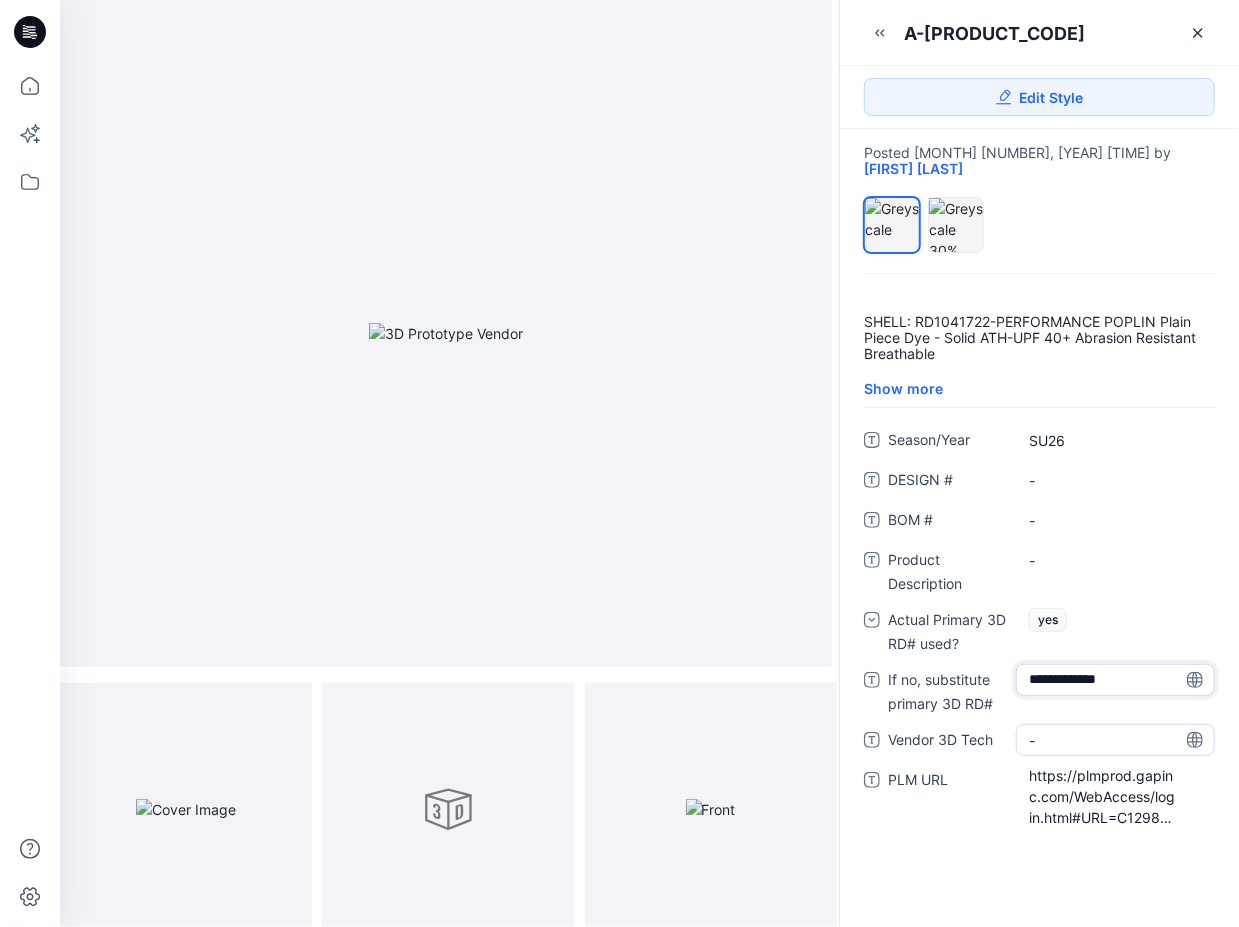 click on "-" at bounding box center (1115, 740) 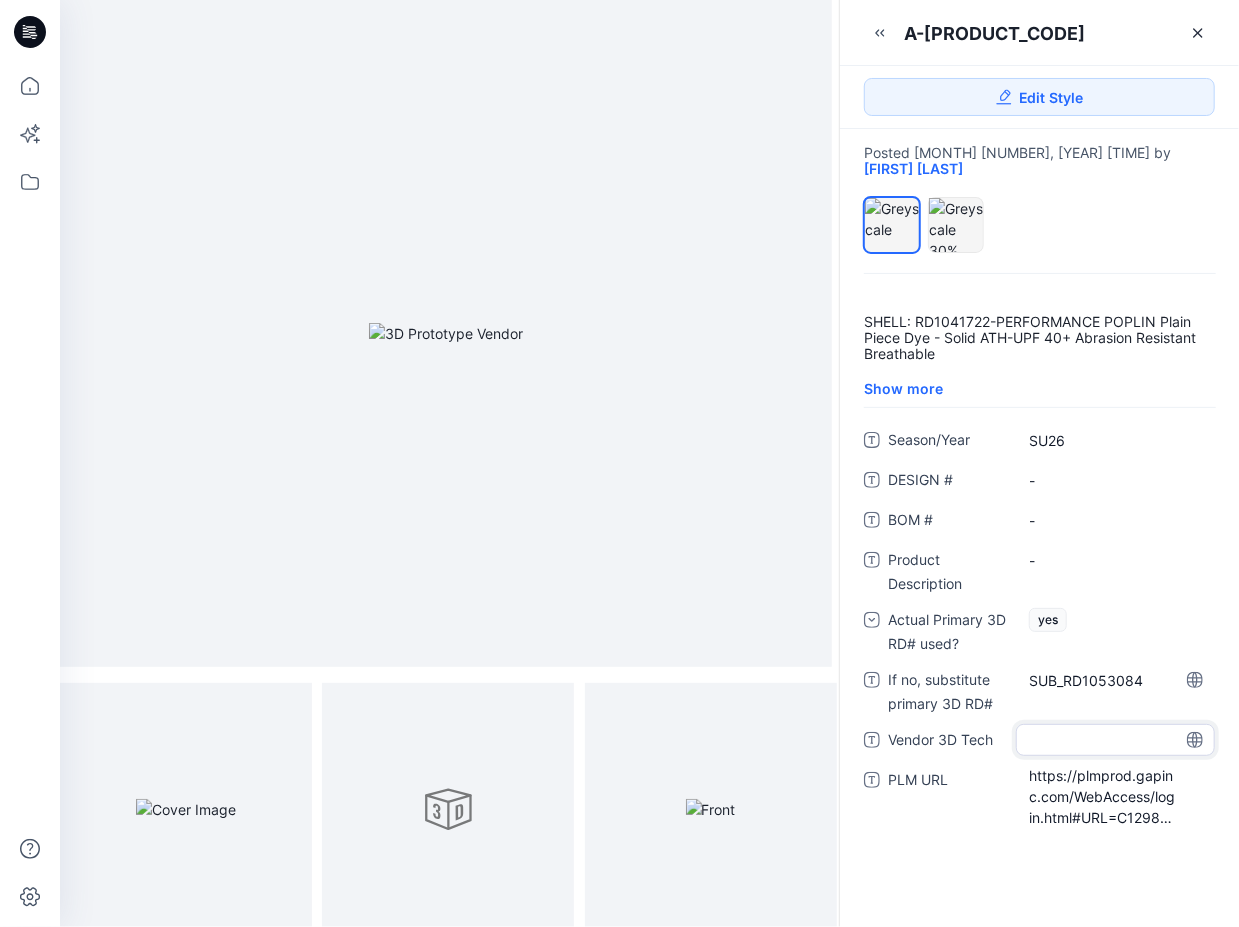 type on "*" 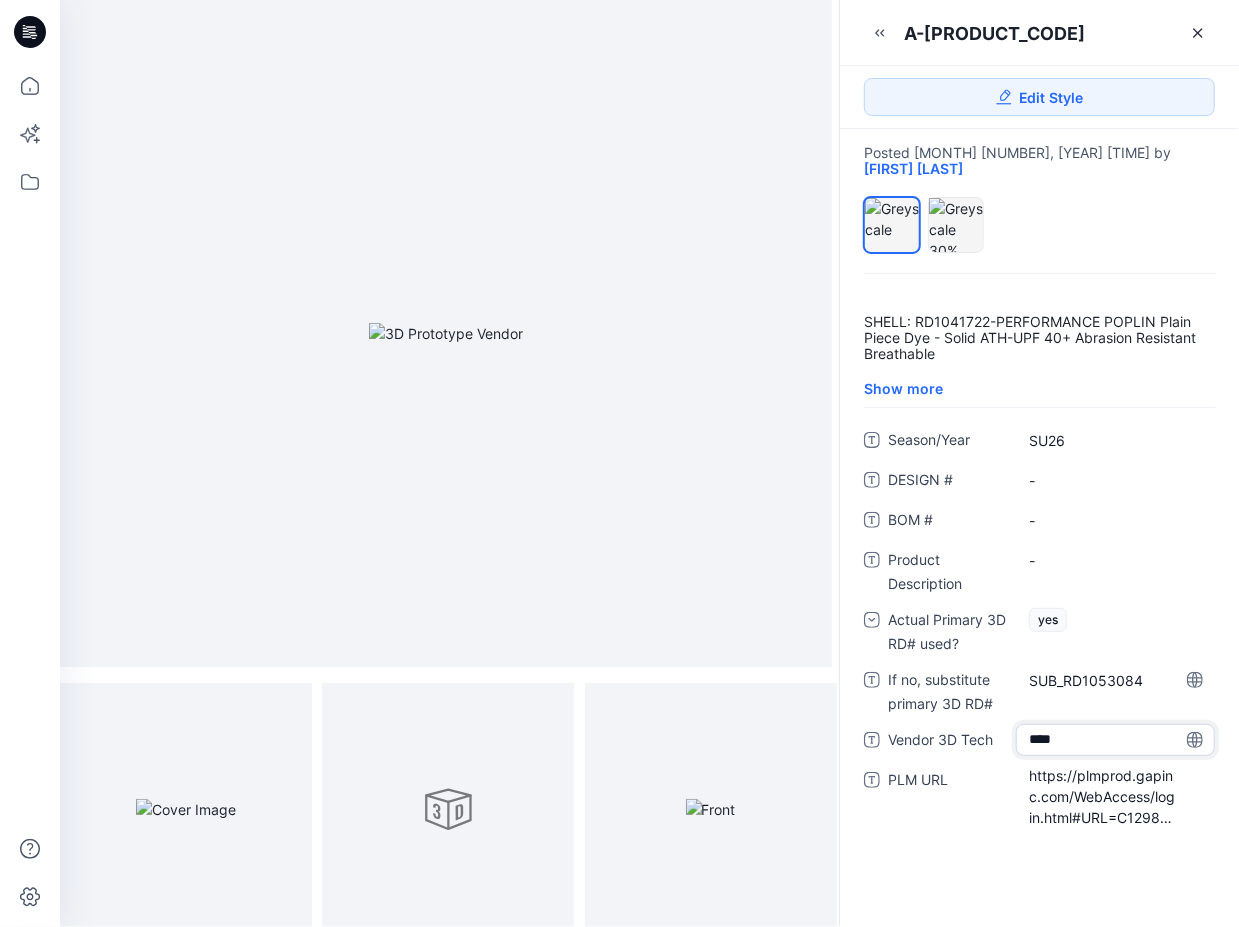 type on "*****" 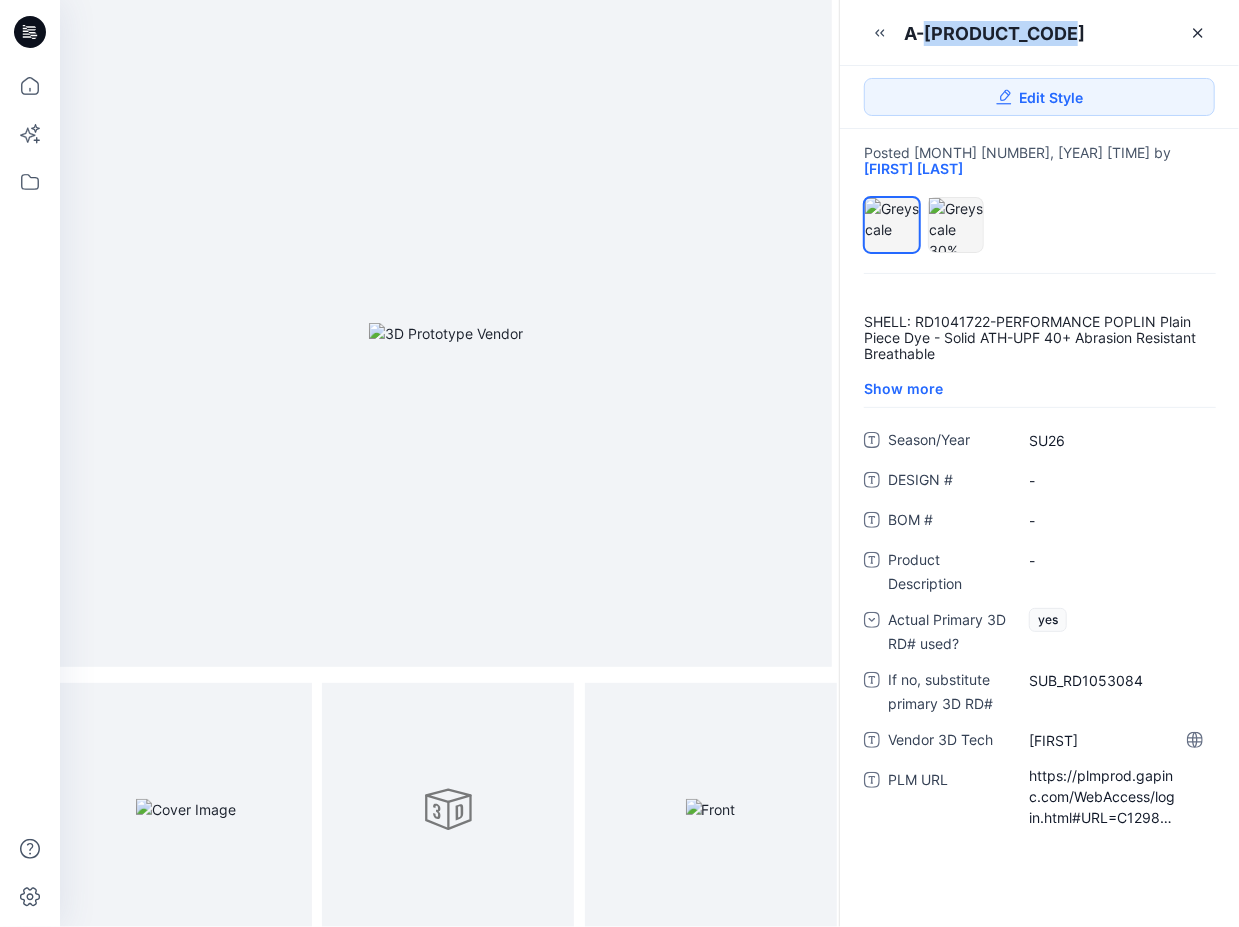 drag, startPoint x: 1044, startPoint y: 31, endPoint x: 928, endPoint y: 31, distance: 116 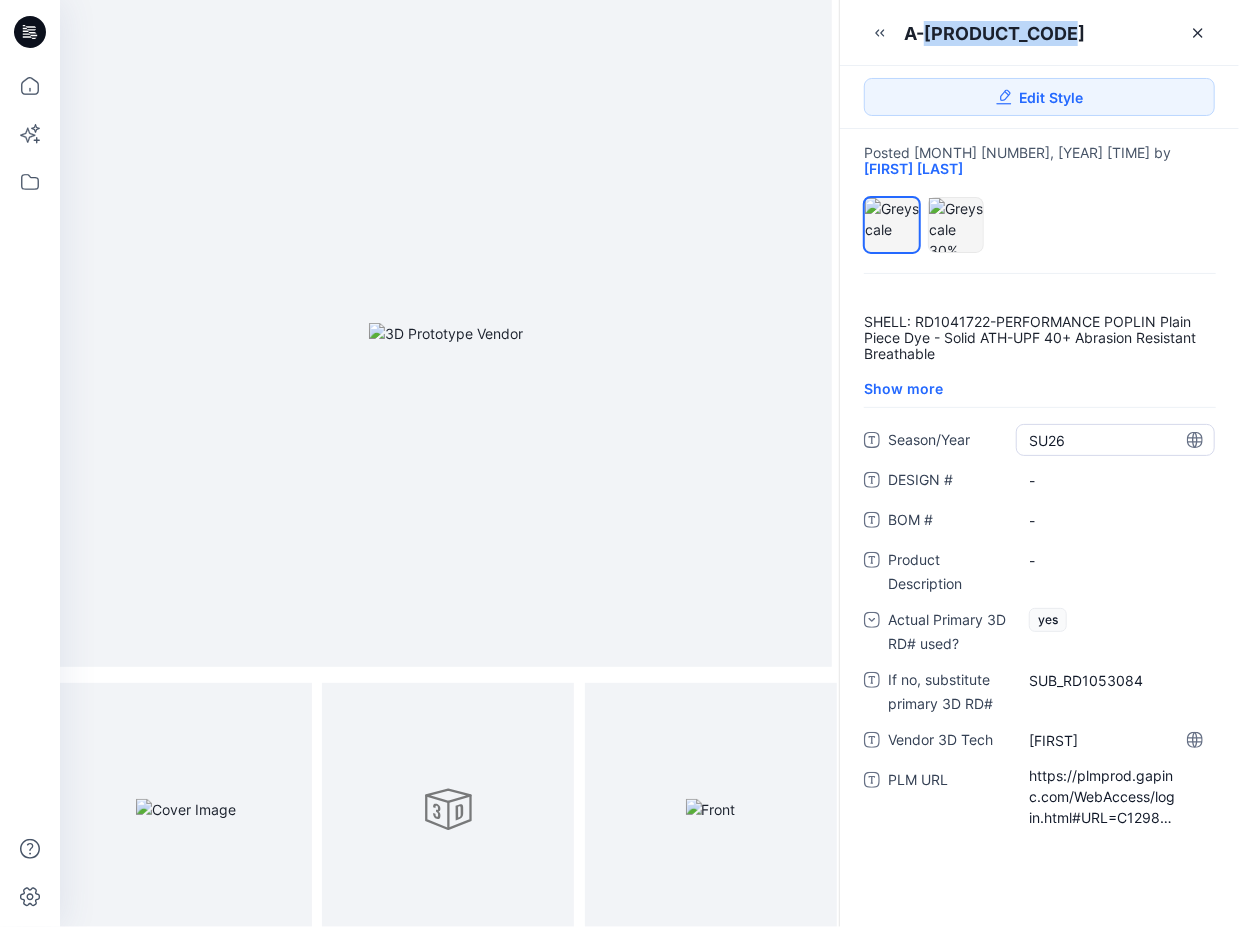 copy on "D80183_832526" 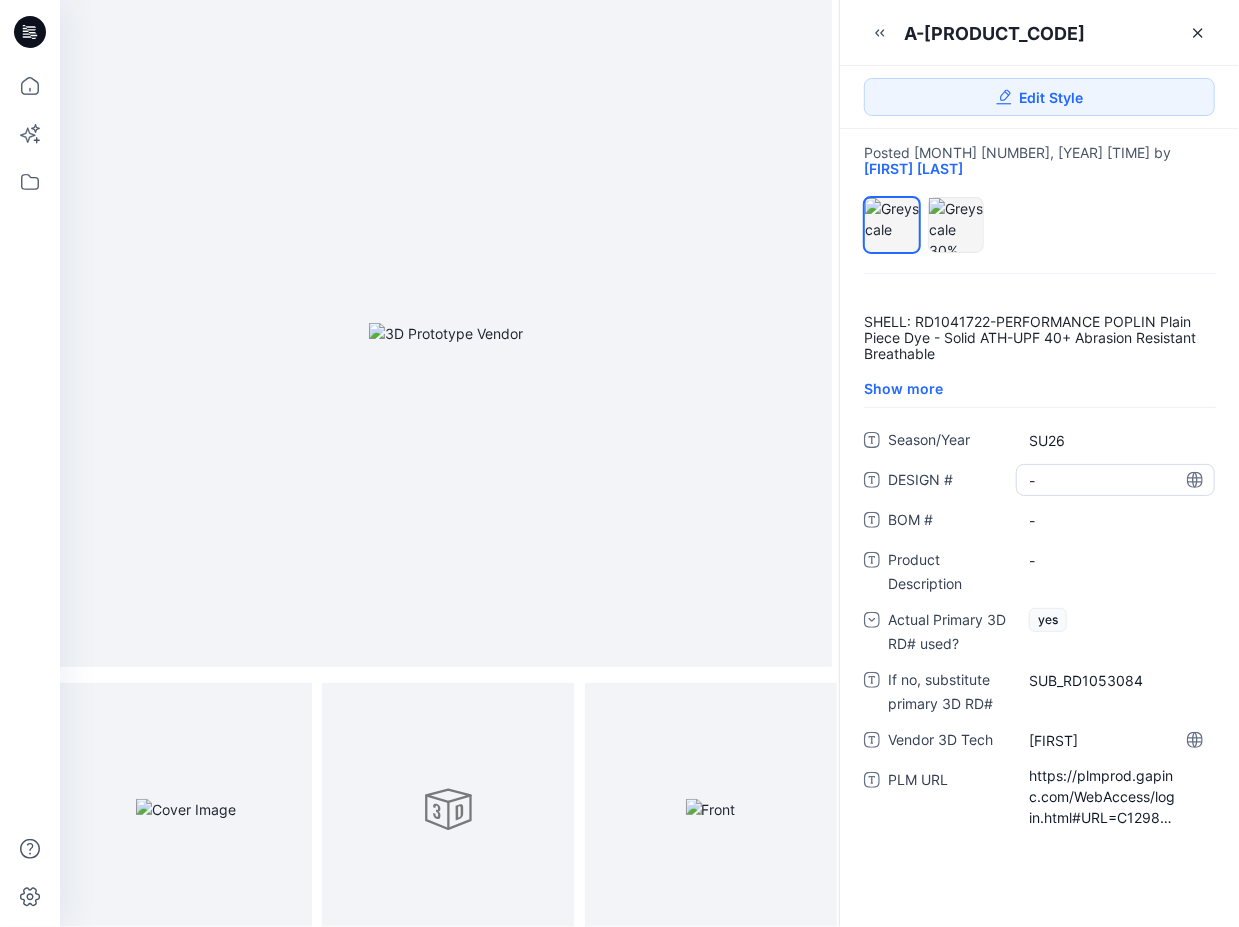 click on "-" at bounding box center (1115, 480) 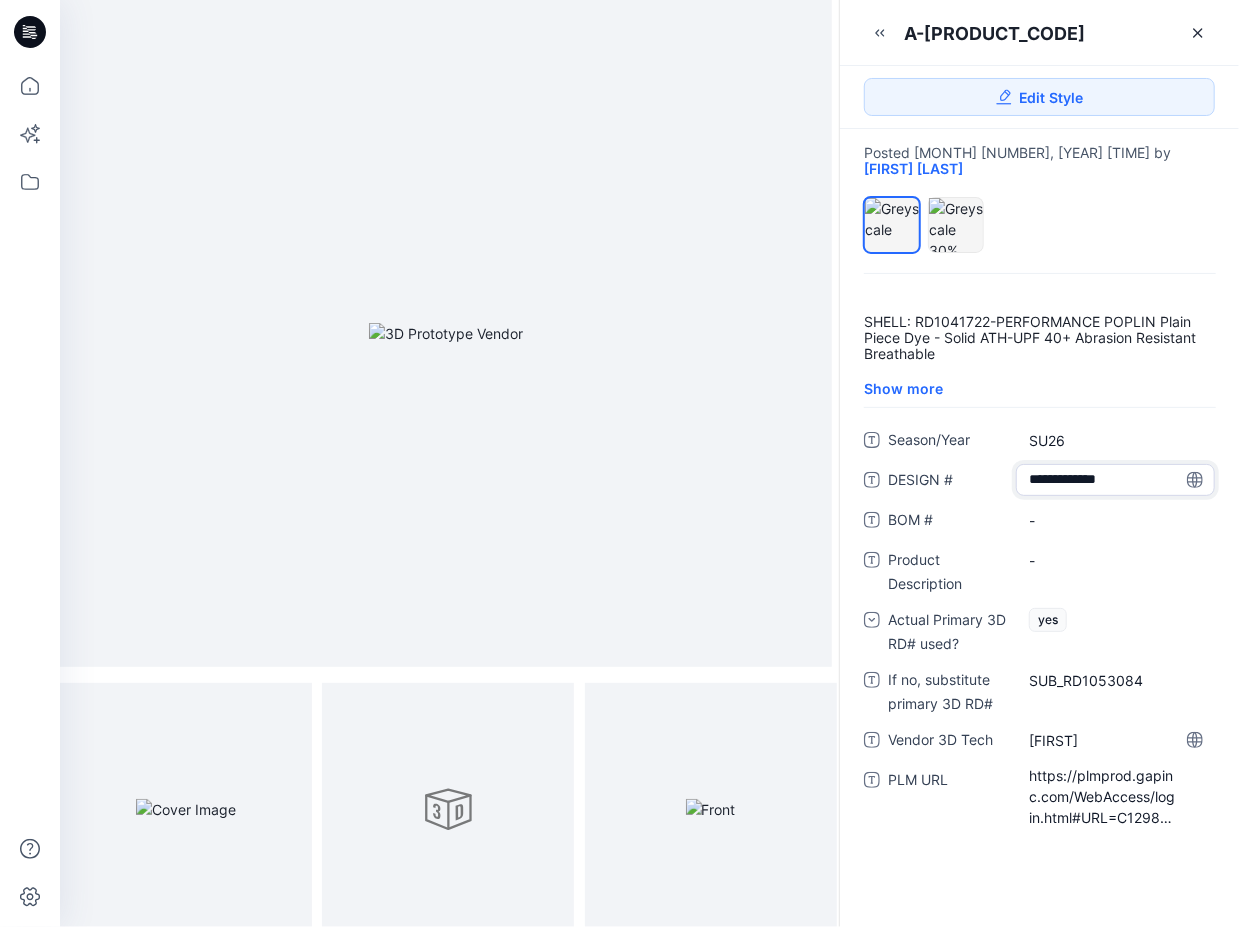 drag, startPoint x: 1147, startPoint y: 461, endPoint x: 1088, endPoint y: 463, distance: 59.03389 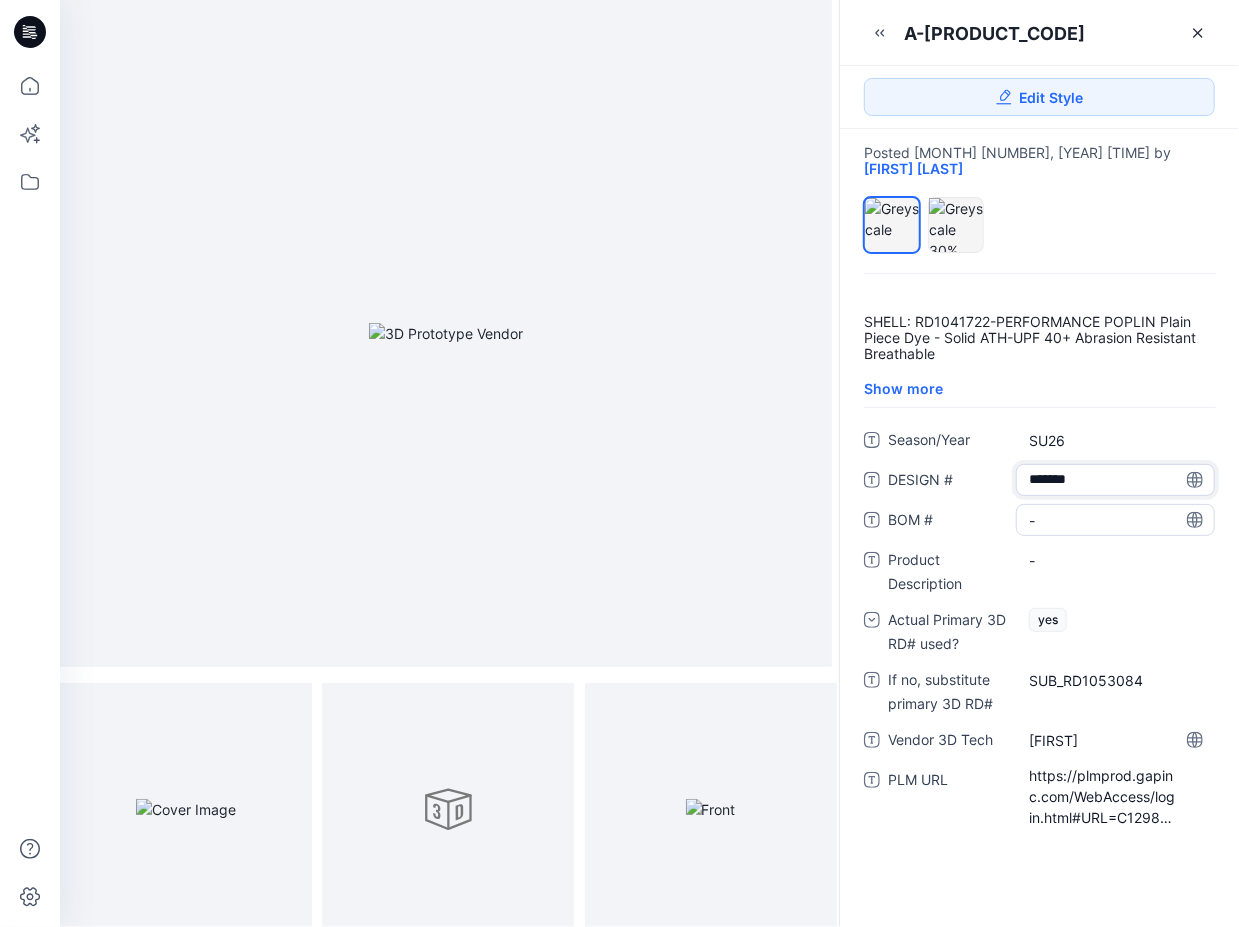 type on "******" 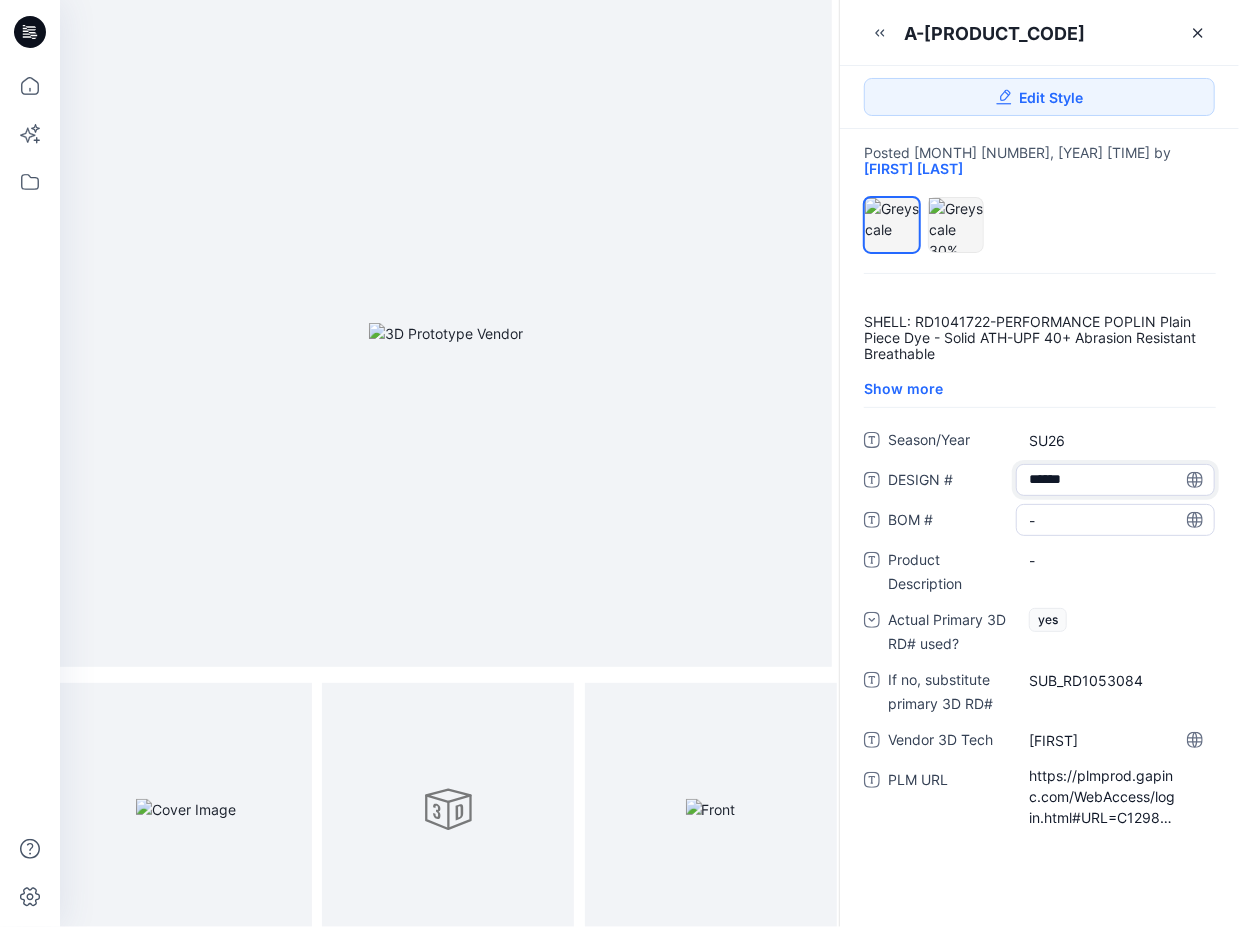 click on "-" at bounding box center (1115, 520) 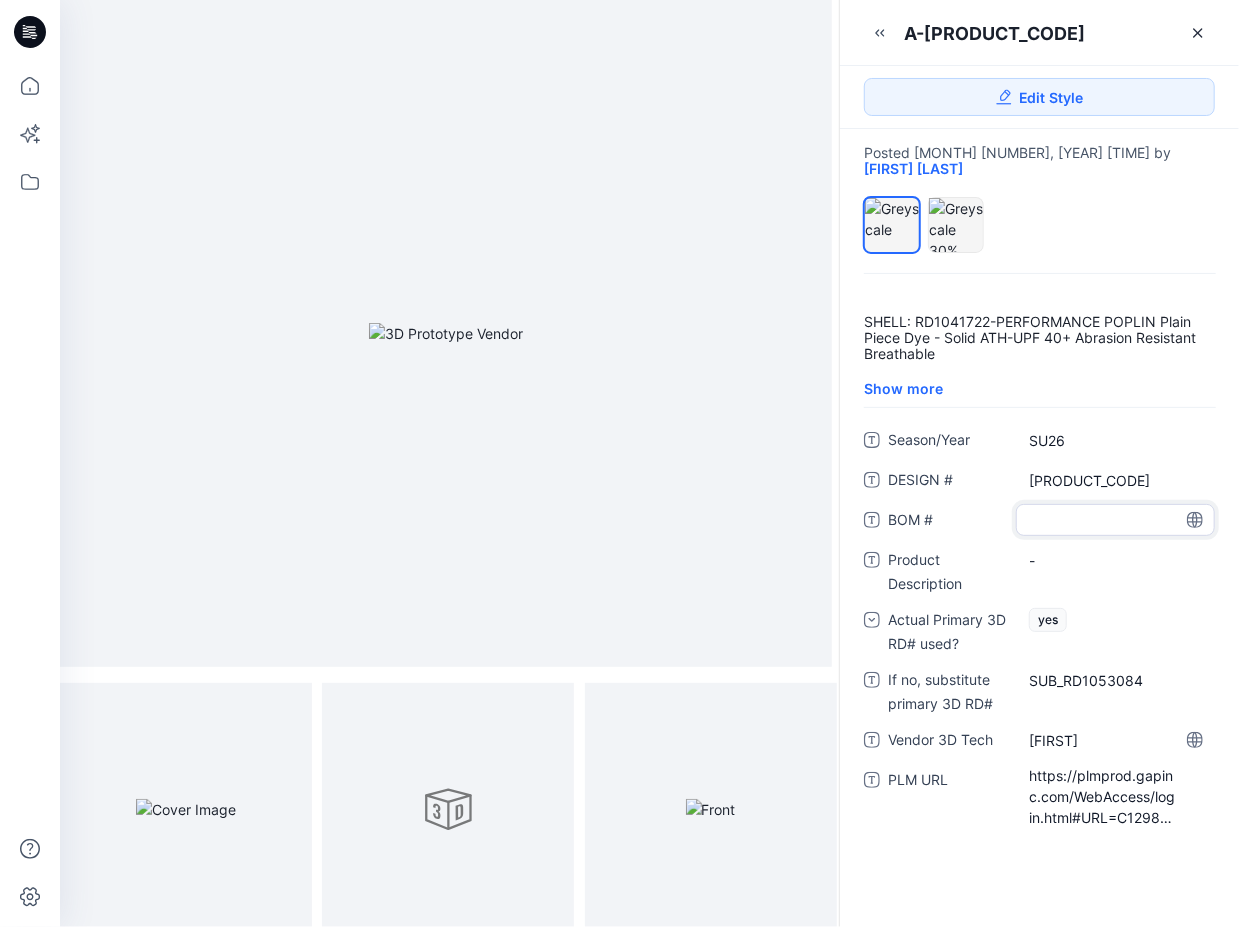 type on "******" 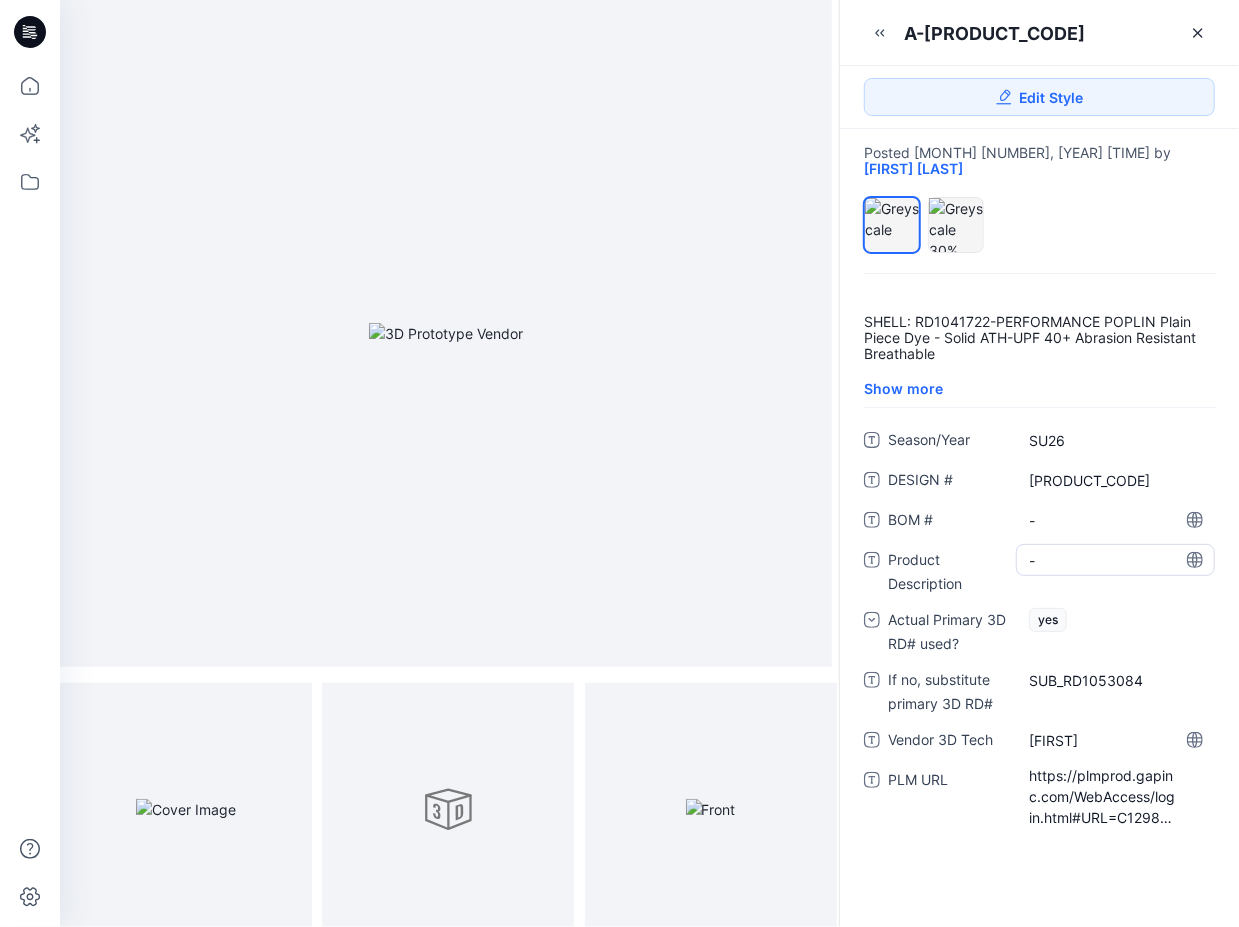 click on "-" at bounding box center (1115, 560) 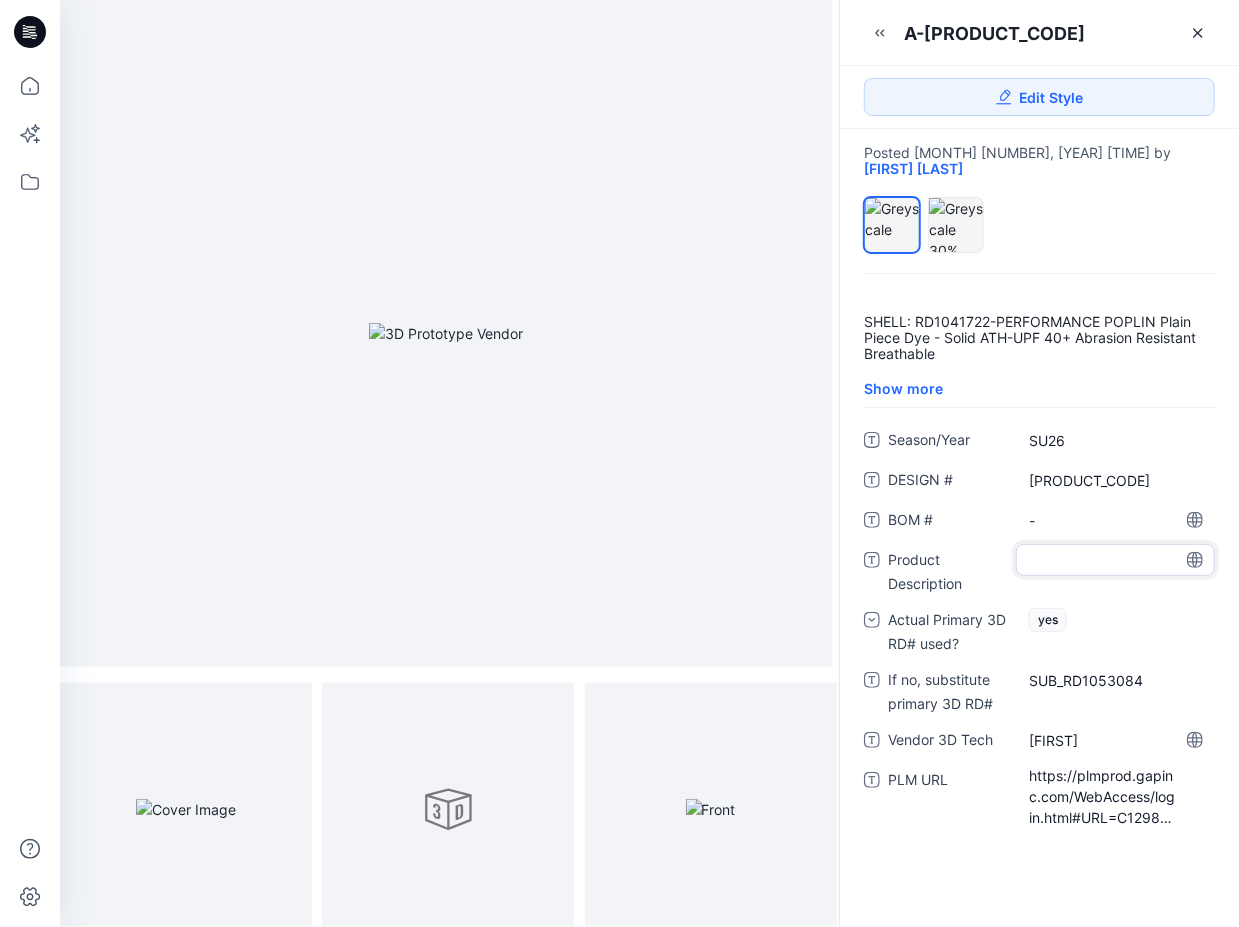 type on "**********" 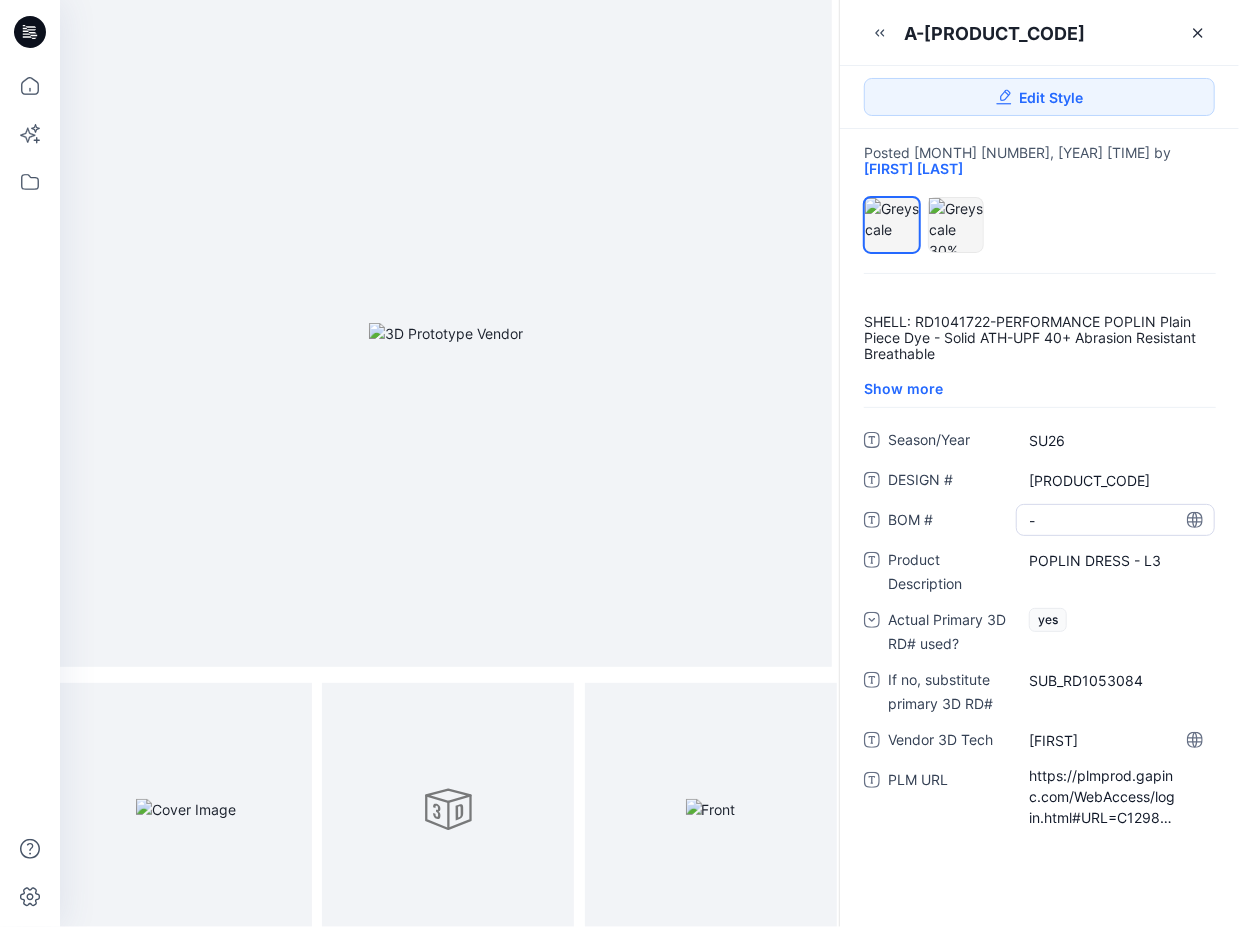 click on "-" at bounding box center [1115, 520] 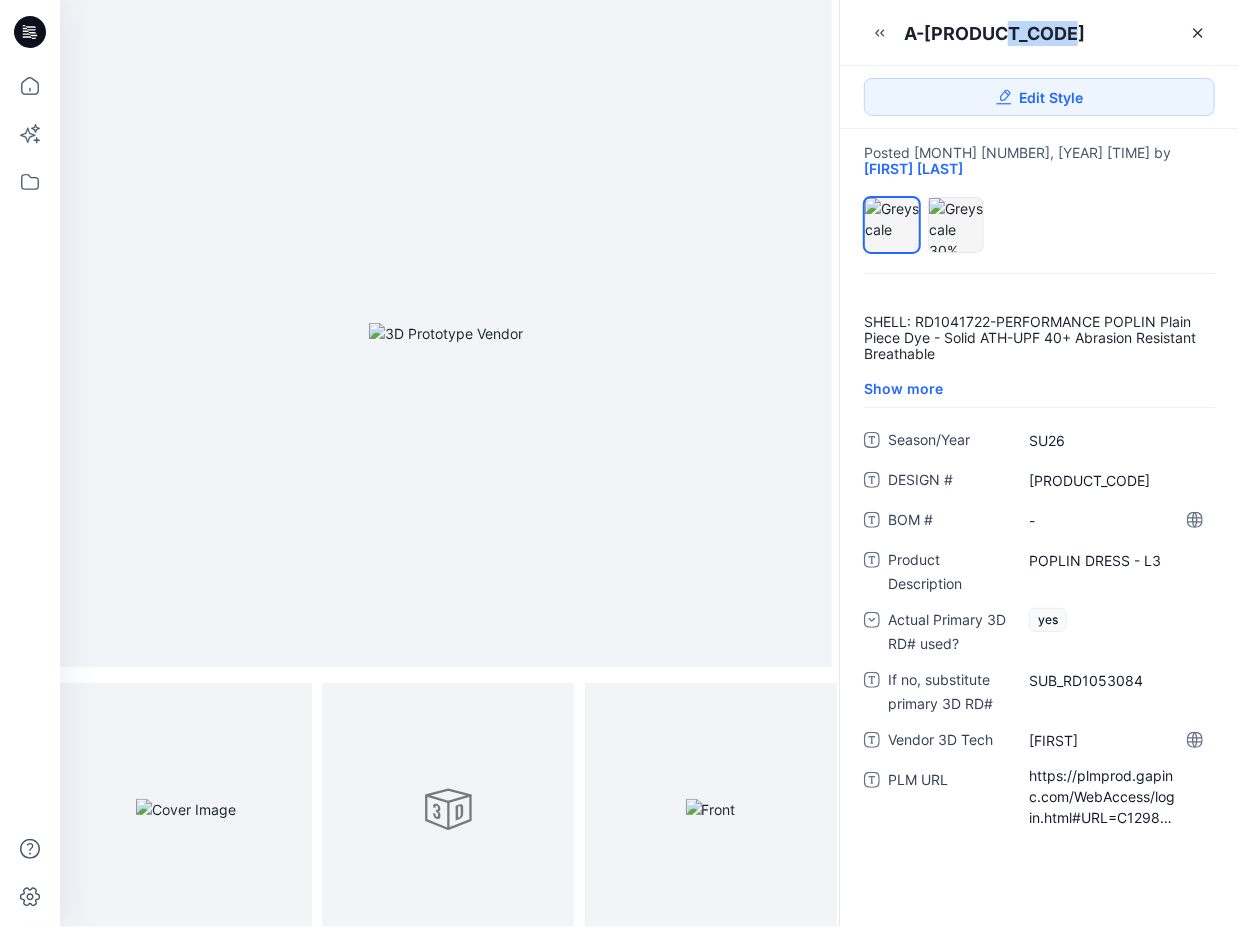 drag, startPoint x: 1076, startPoint y: 31, endPoint x: 1006, endPoint y: 31, distance: 70 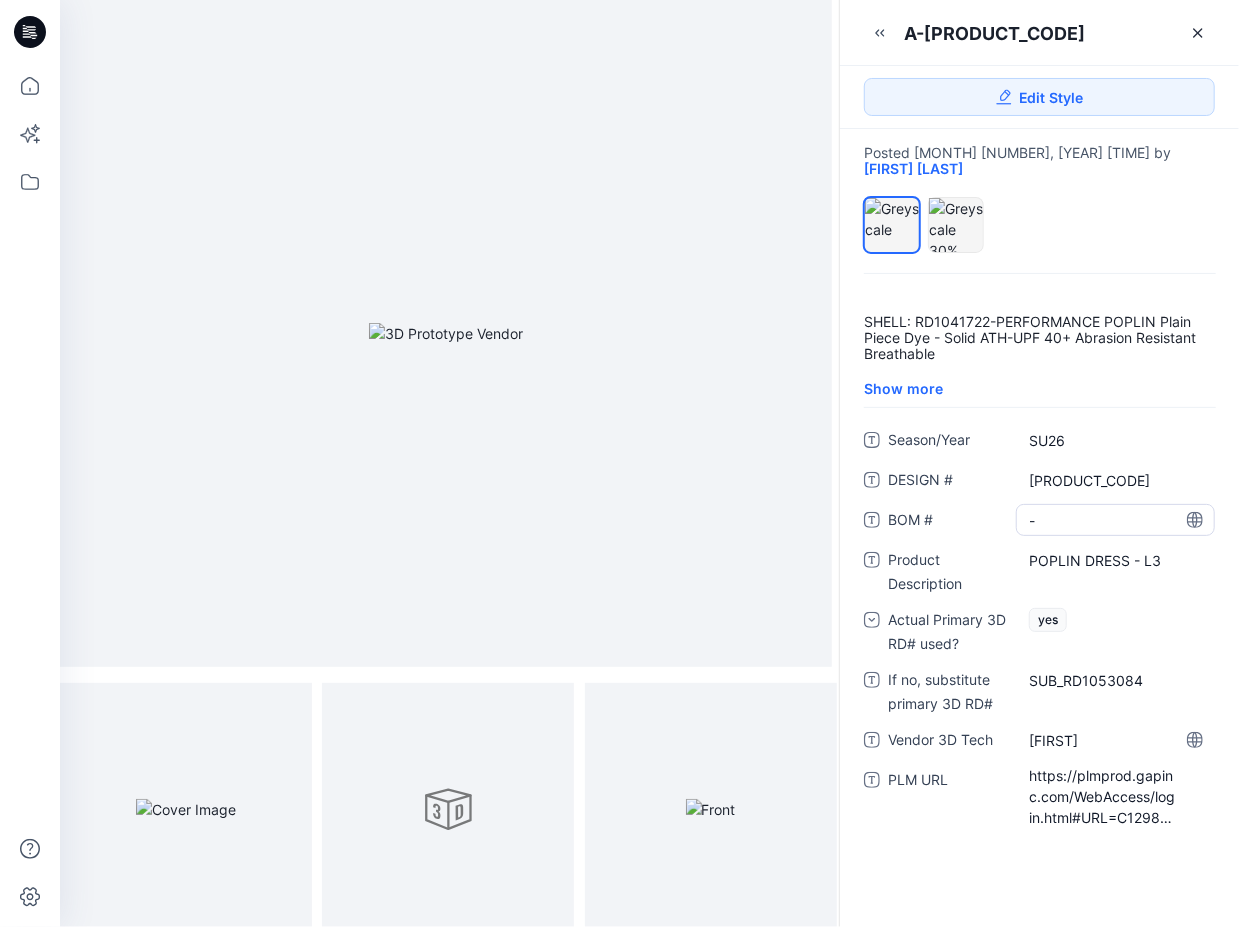 click on "-" at bounding box center (1115, 520) 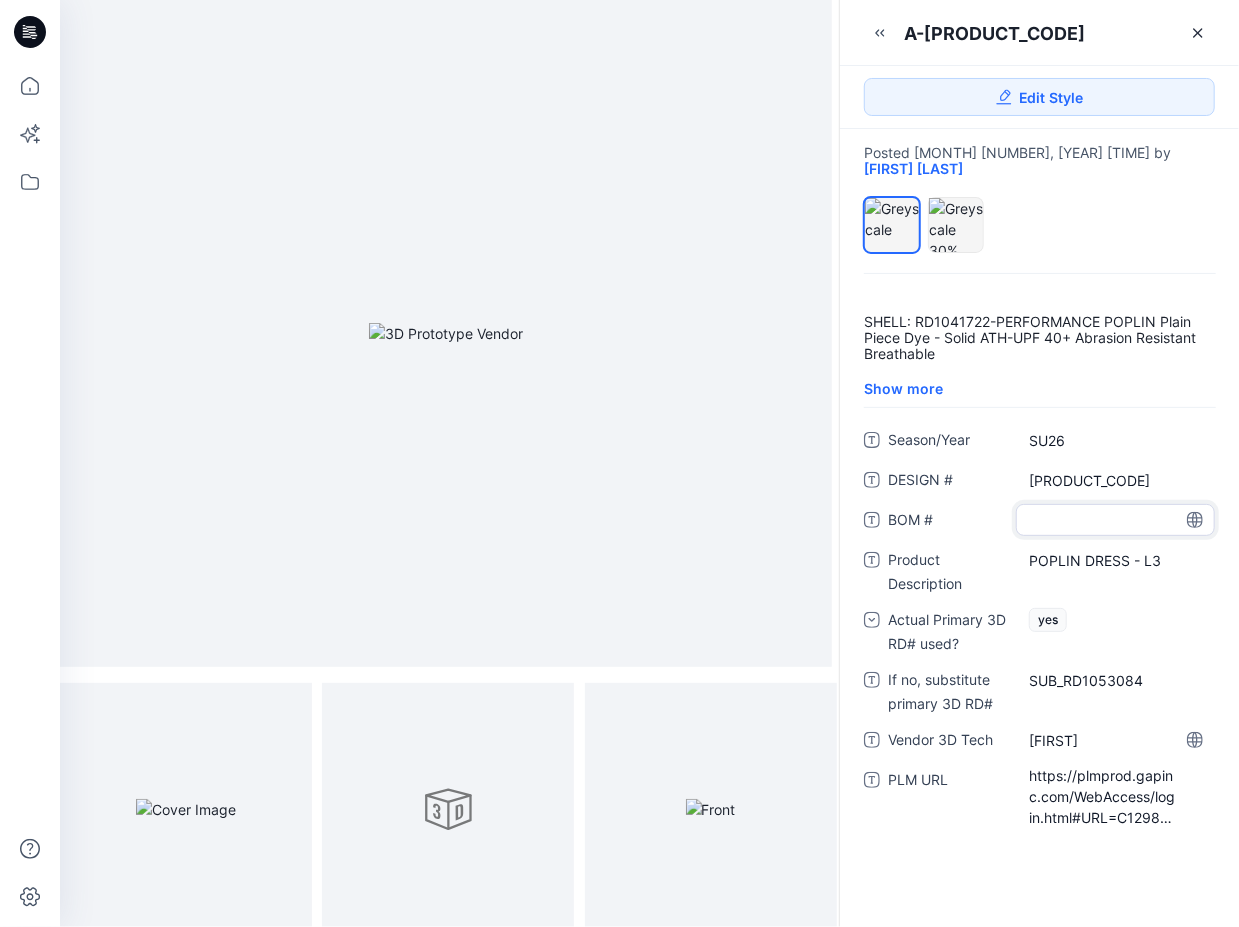 type on "******" 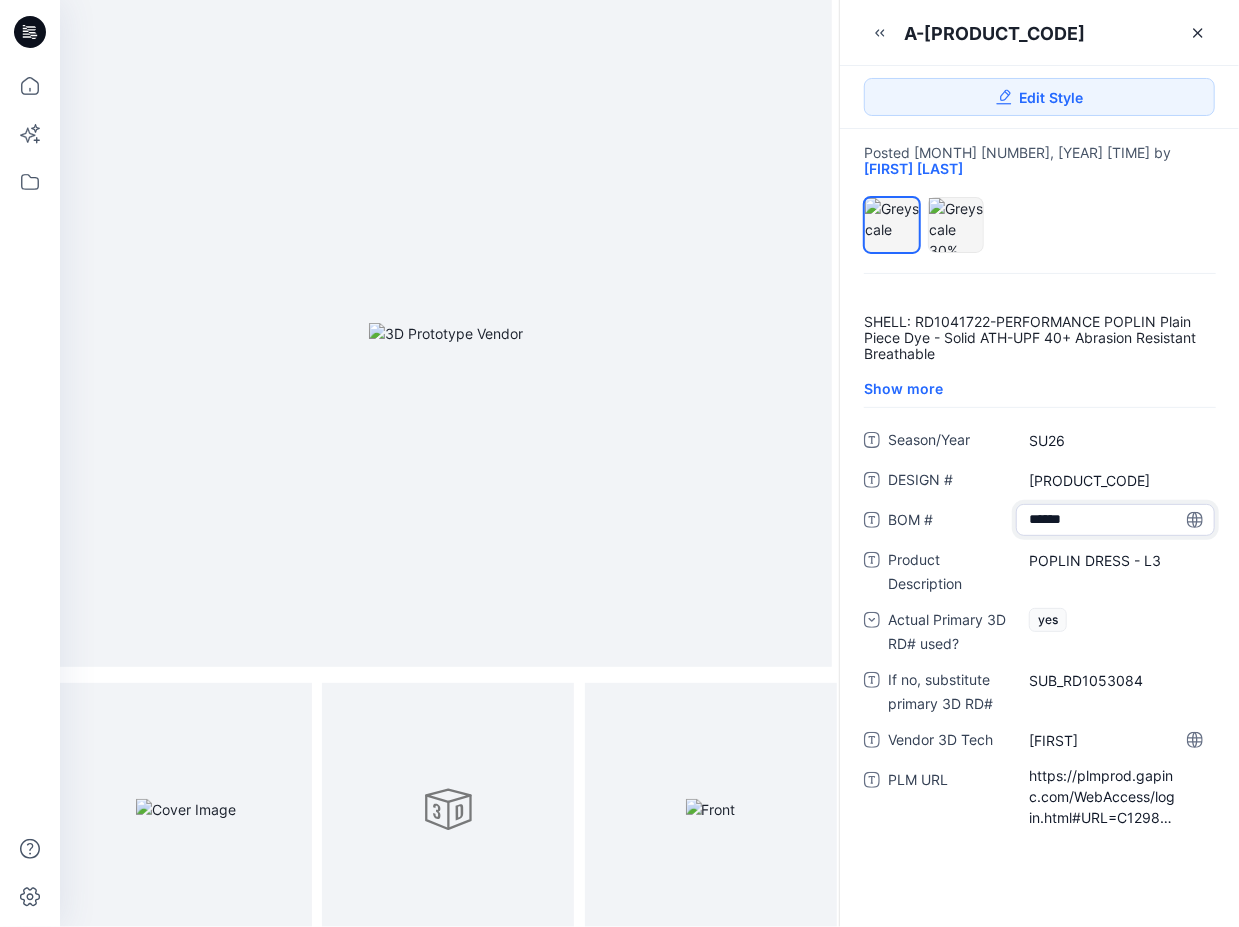 click on "SHELL: RD1041722-PERFORMANCE POPLIN Plain Piece Dye - Solid ATH-UPF 40+ Abrasion Resistant Breathable
LINING: SUB_RD1053084-TRUE COTTON POPLIN Plain Piece Dye - Solid Breathable Show more Season/Year SU26 DESIGN # D80183 BOM # ****** Product Description POPLIN DRESS -  L3 Actual Primary 3D RD# used? yes If no, substitute primary 3D RD# SUB_RD1053084 Vendor 3D Tech Simon PLM URL https://plmprod.gapinc.com/WebAccess/login.html#URL=C129817143" at bounding box center [1039, 600] 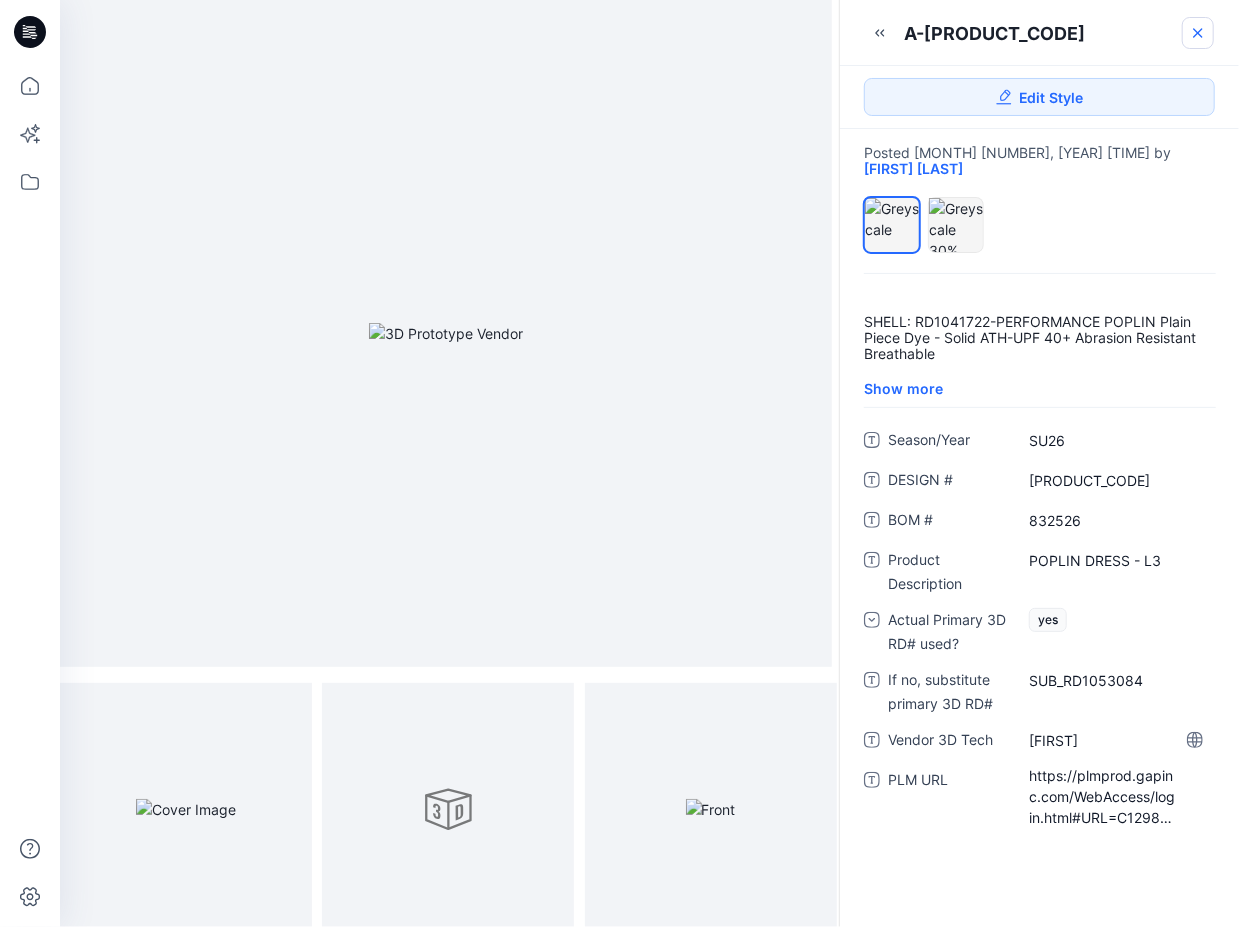 click 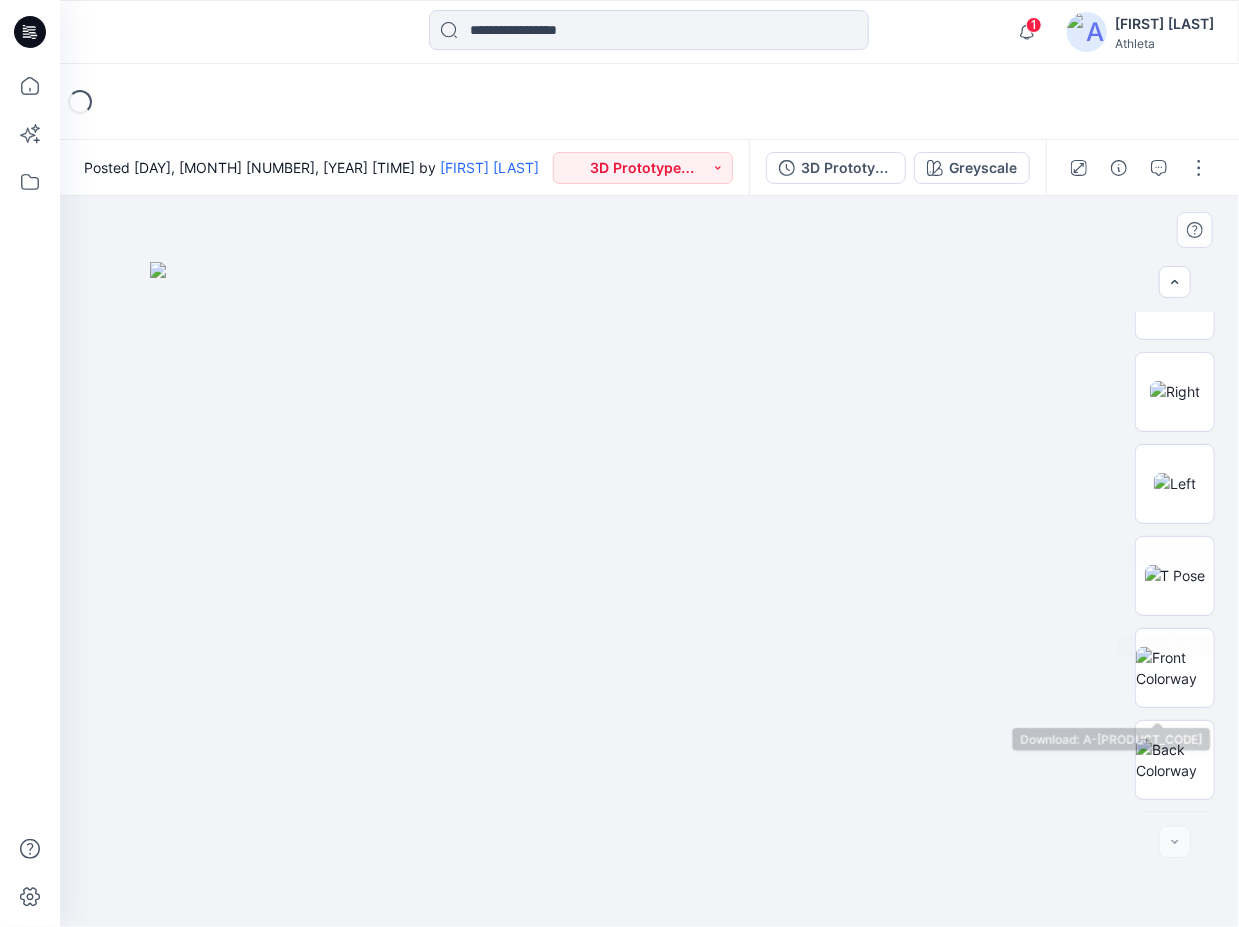 scroll, scrollTop: 500, scrollLeft: 0, axis: vertical 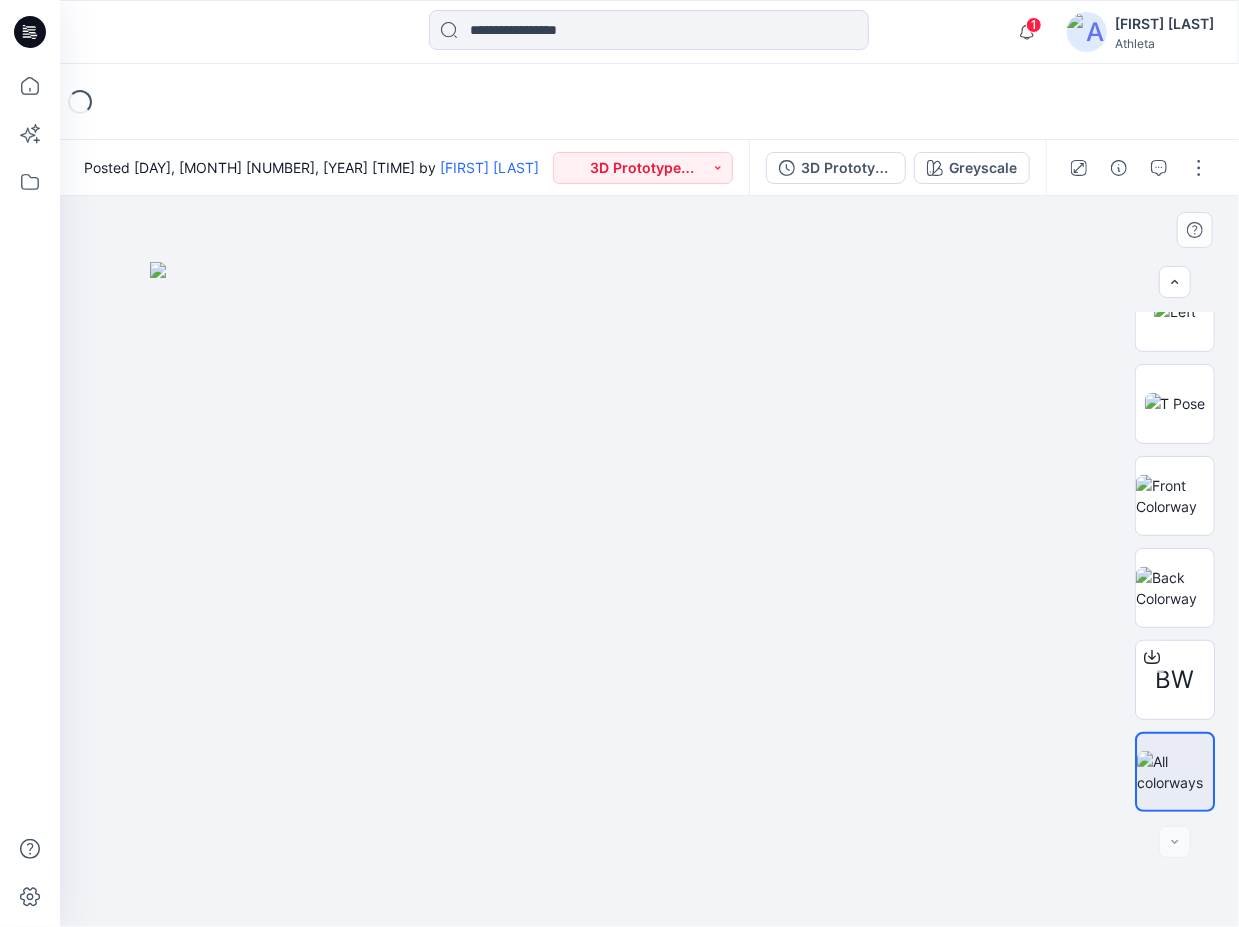 click at bounding box center (650, 595) 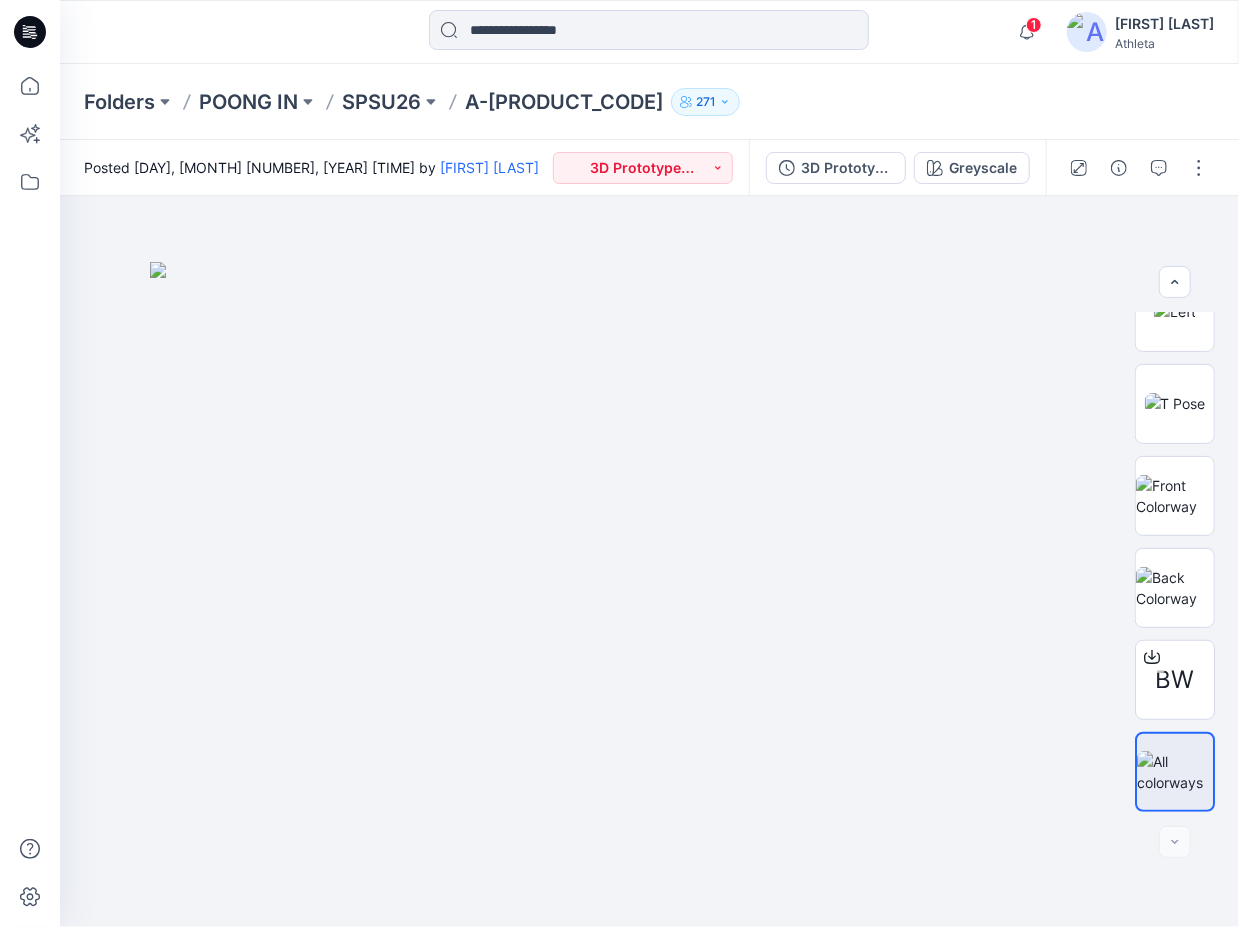 click on "A-D80183_832526" at bounding box center (564, 102) 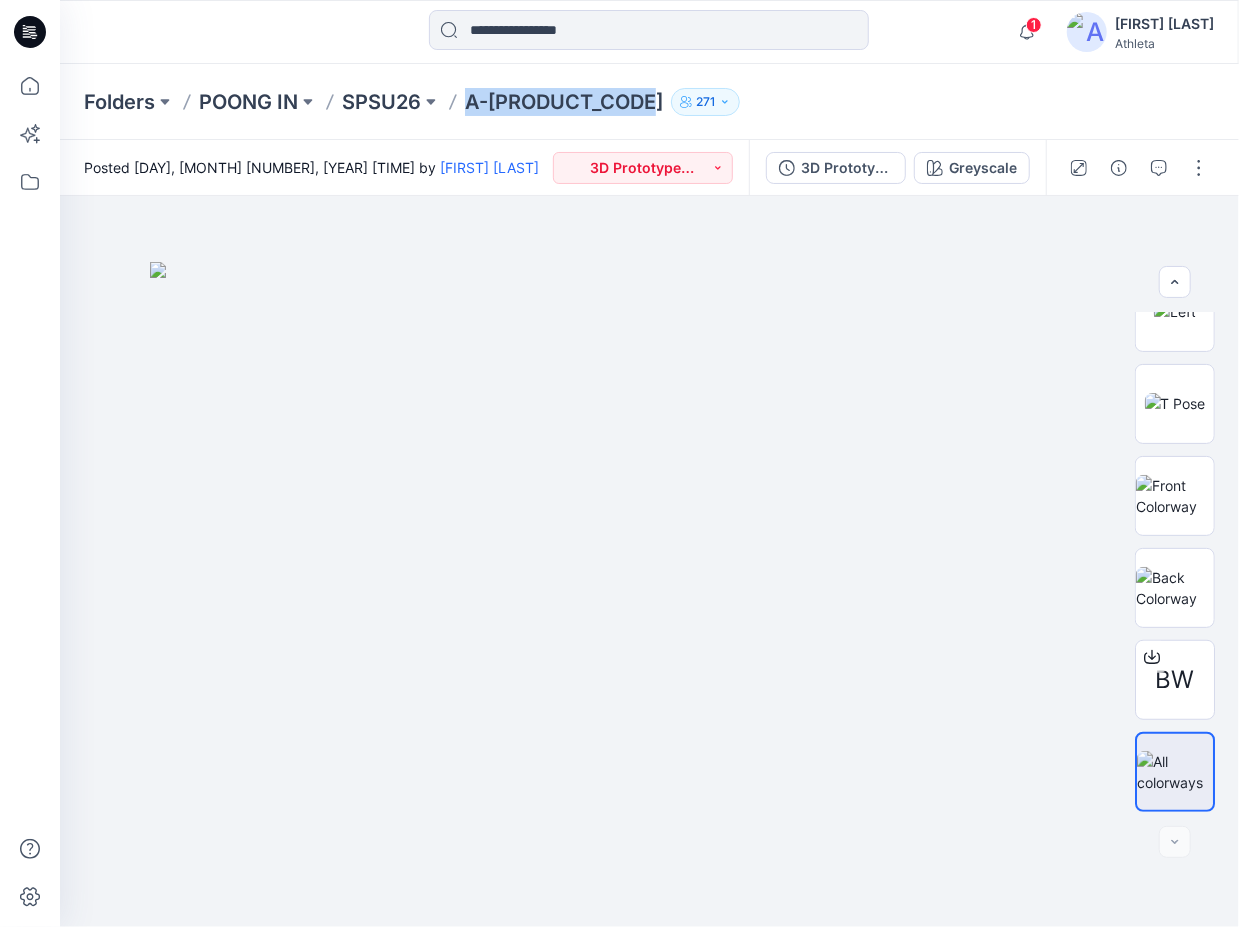 drag, startPoint x: 642, startPoint y: 103, endPoint x: 464, endPoint y: 100, distance: 178.02528 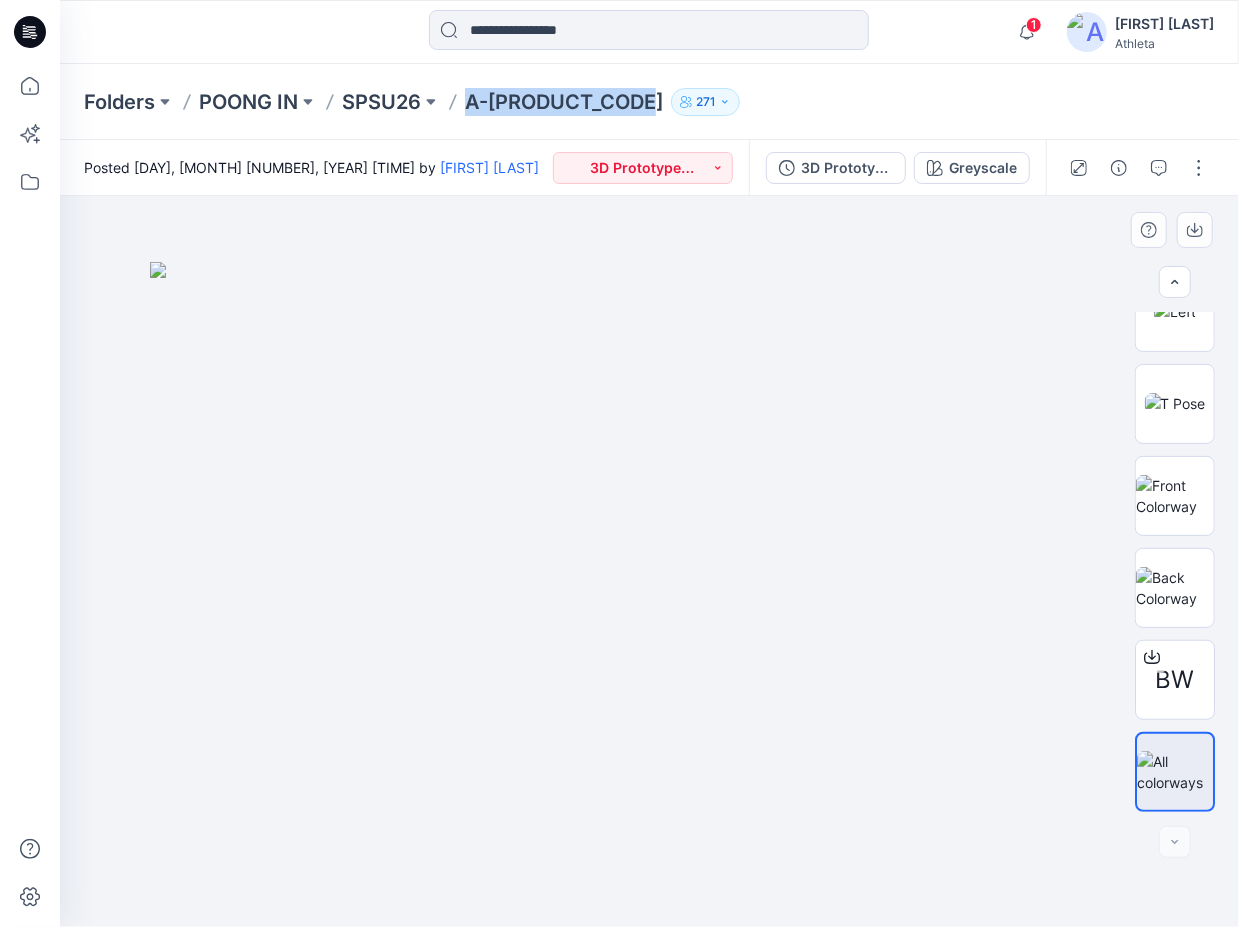 copy on "A-D80183_832526" 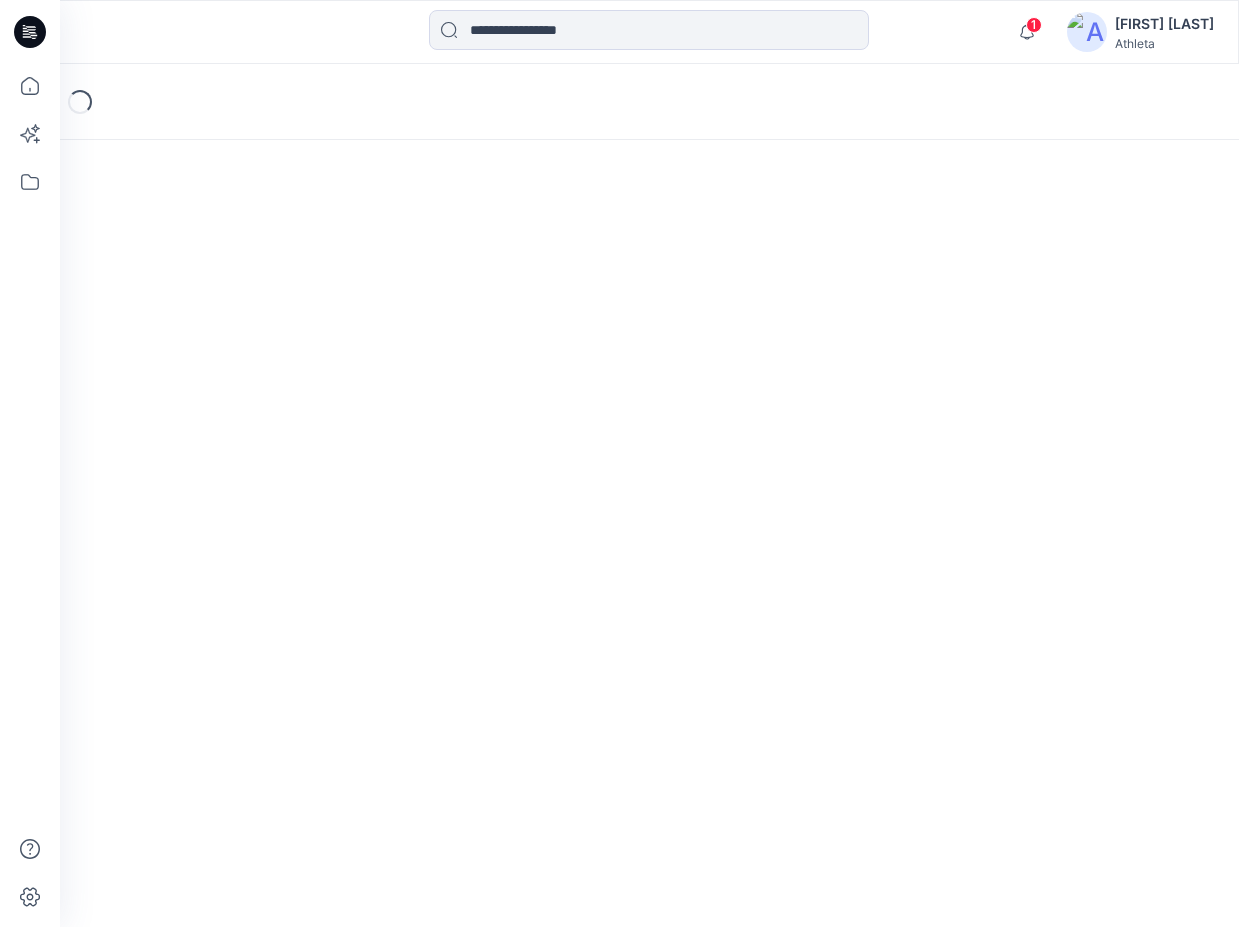 scroll, scrollTop: 0, scrollLeft: 0, axis: both 